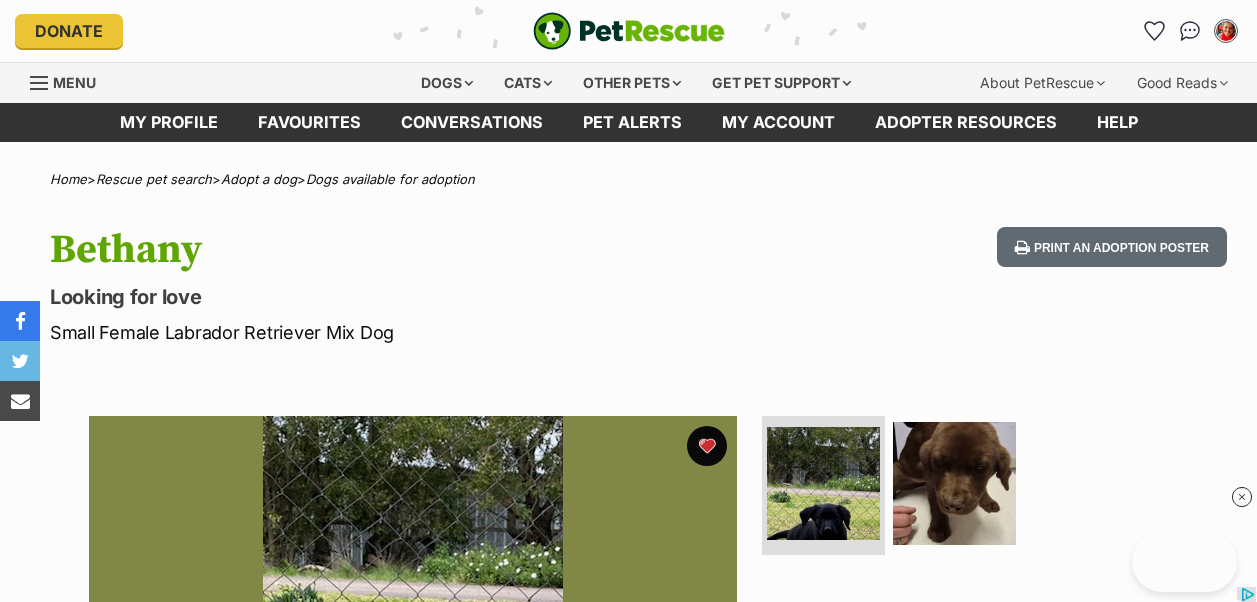 scroll, scrollTop: 0, scrollLeft: 0, axis: both 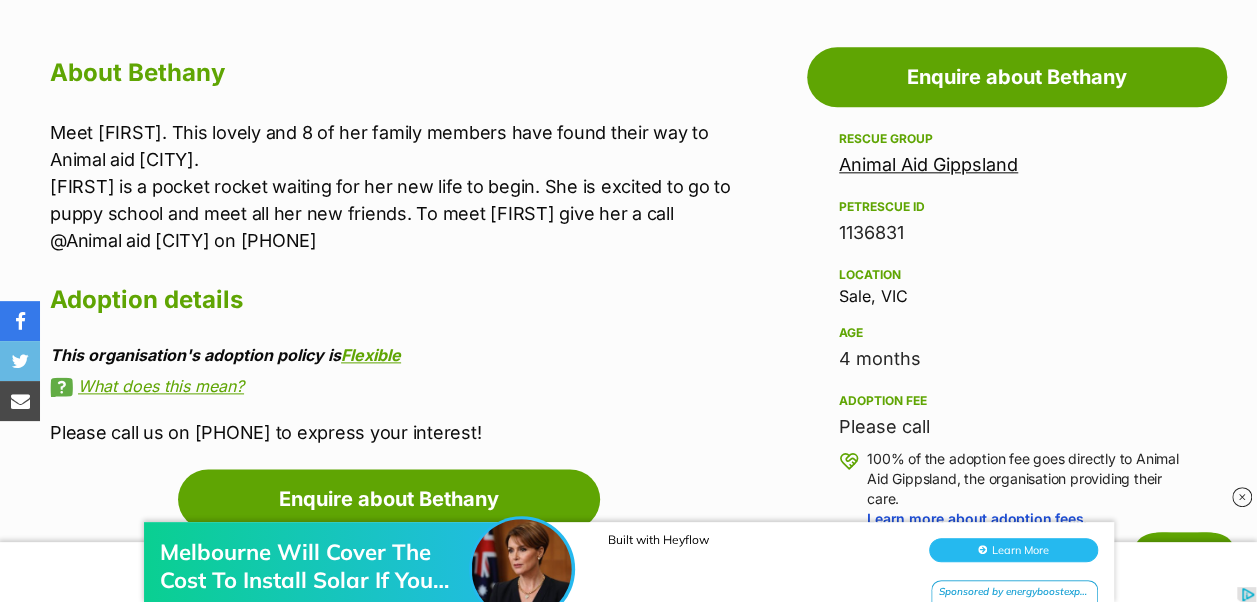 click on "Animal Aid Gippsland" at bounding box center [928, 164] 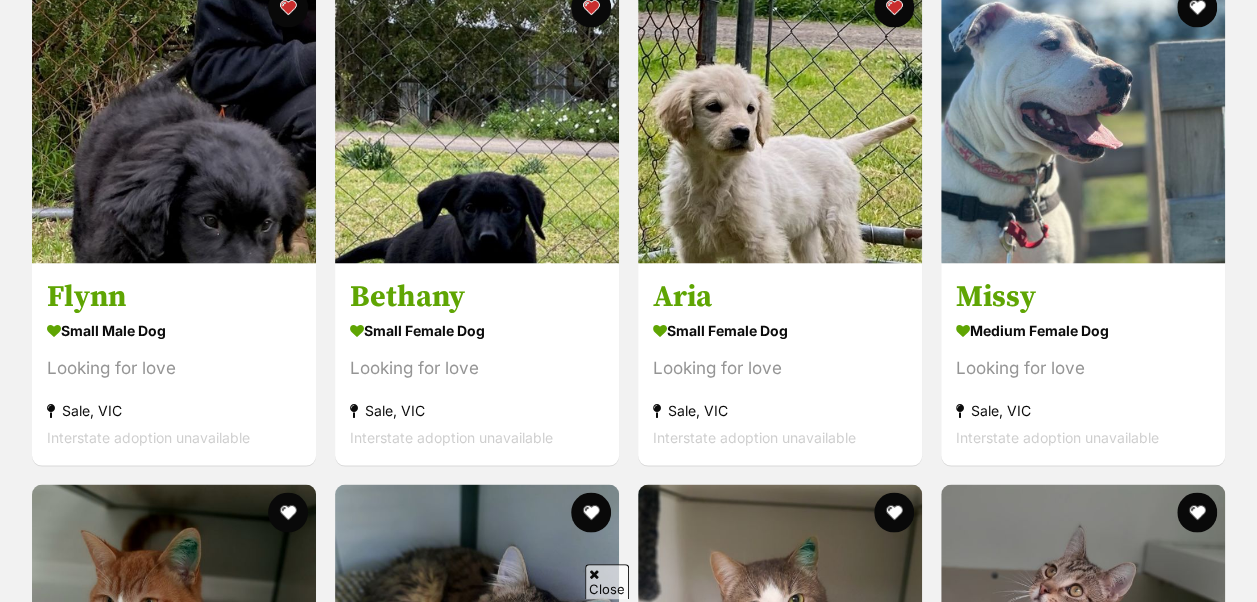 scroll, scrollTop: 1570, scrollLeft: 0, axis: vertical 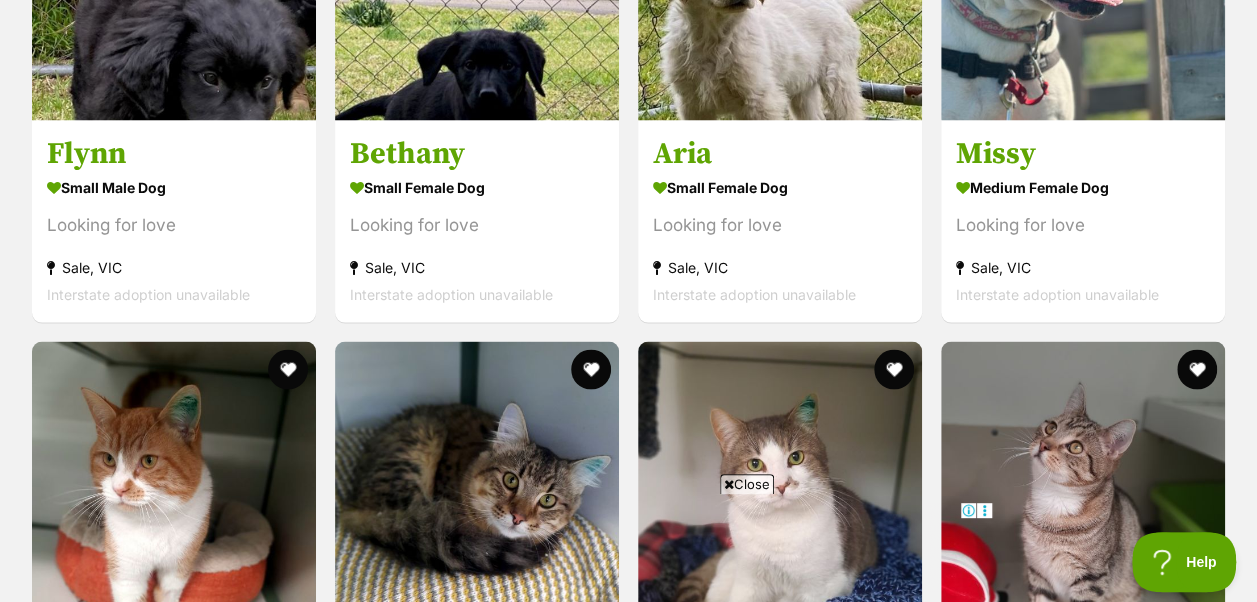 click 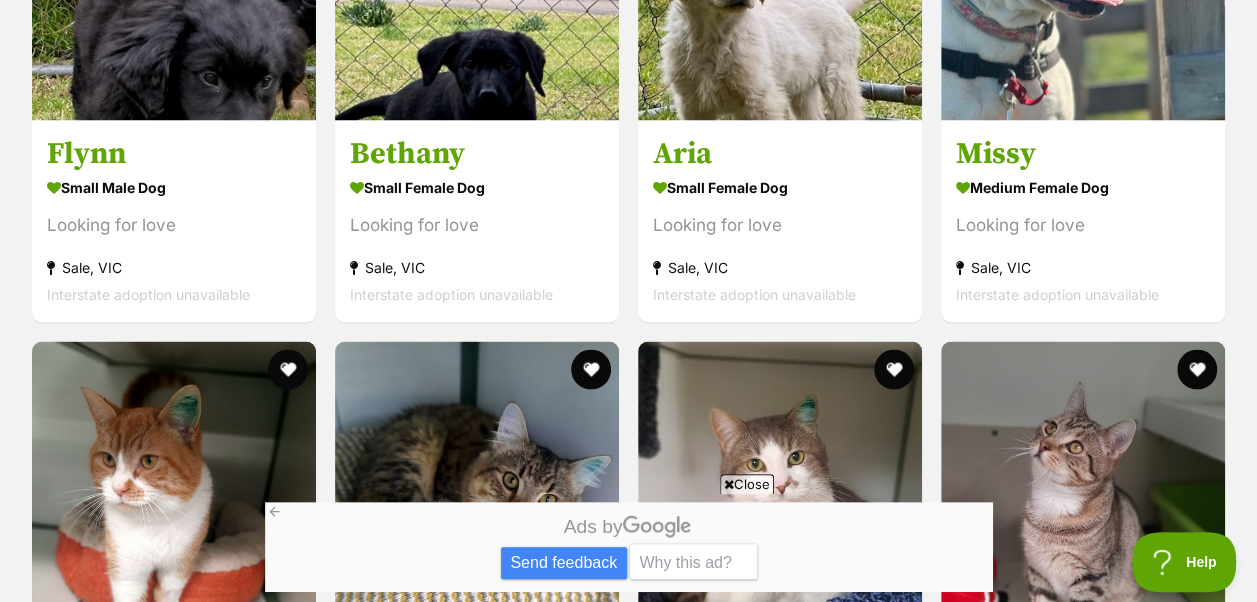 click on "Close" at bounding box center [747, 484] 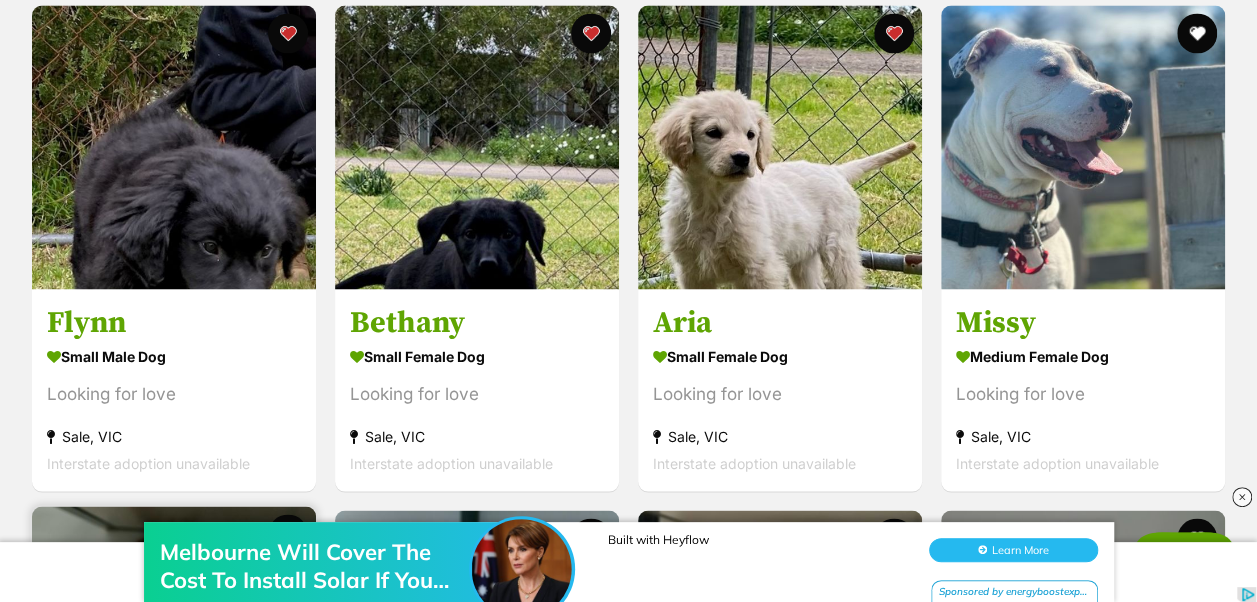 scroll, scrollTop: 1734, scrollLeft: 0, axis: vertical 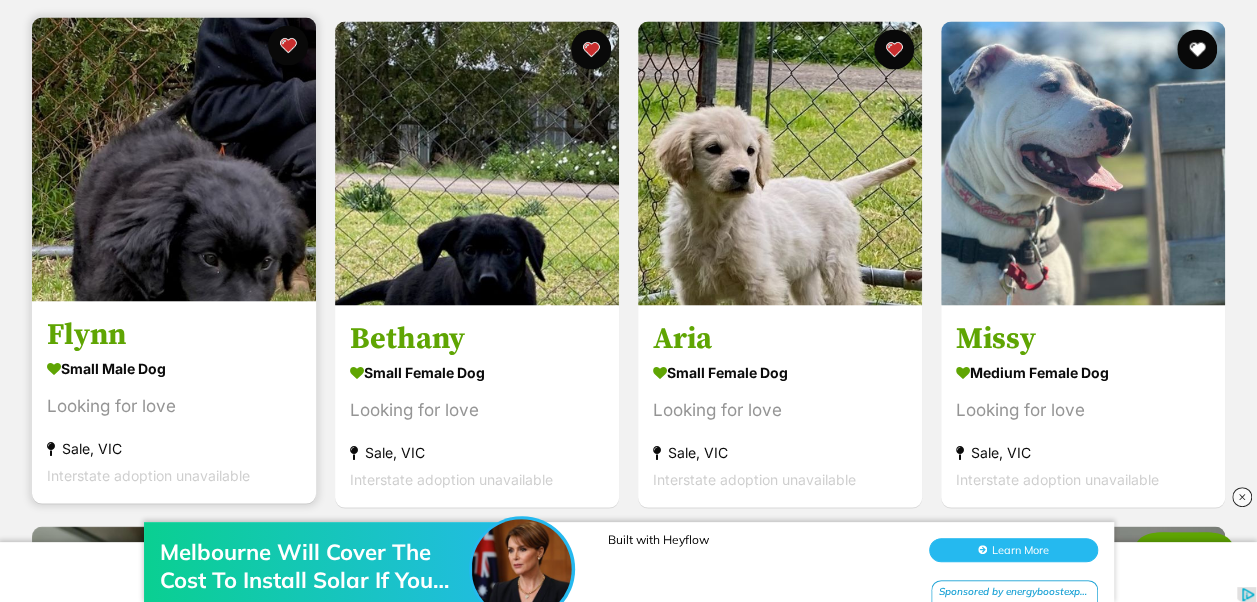 click on "Flynn" at bounding box center [174, 334] 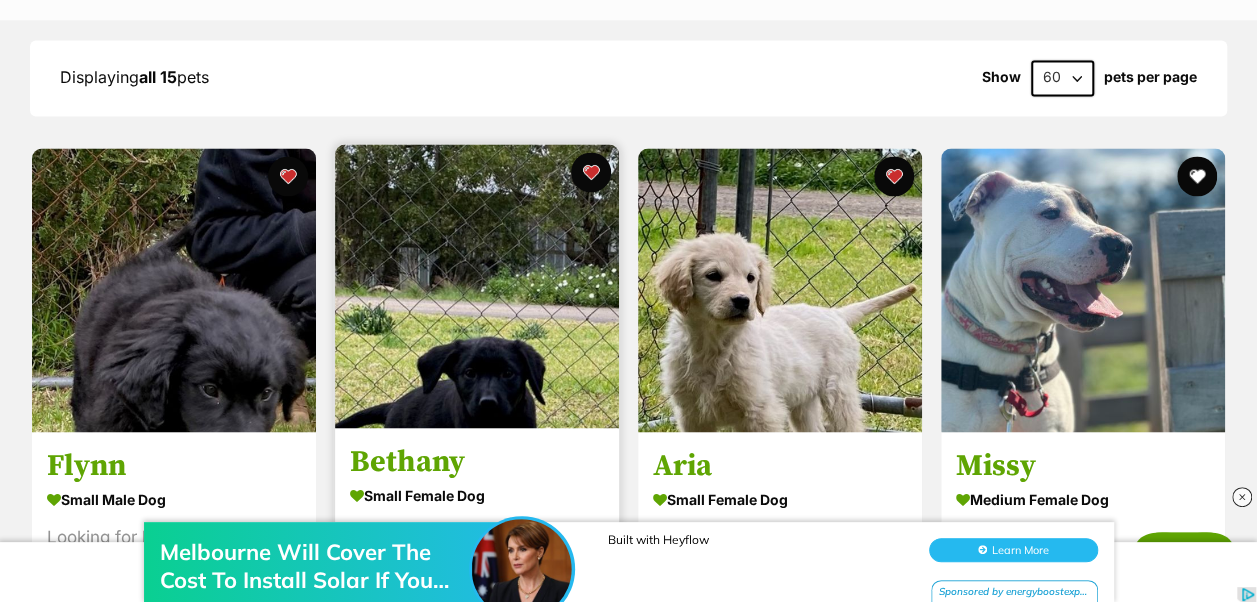 scroll, scrollTop: 1731, scrollLeft: 0, axis: vertical 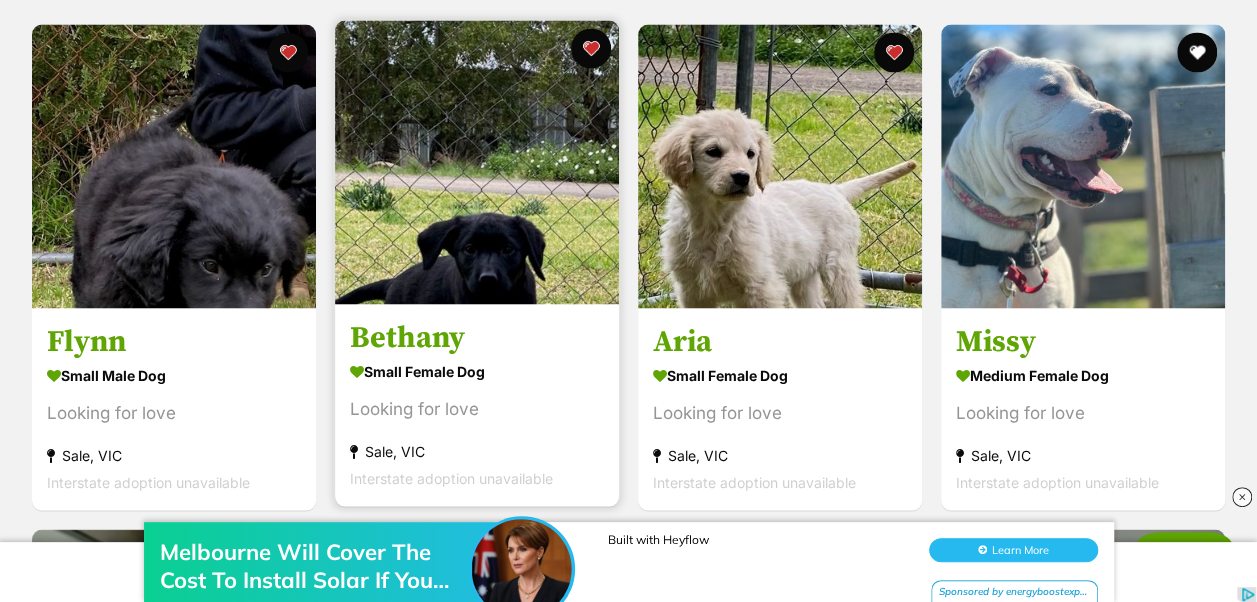 click on "Bethany
small female Dog
Looking for love
Sale, VIC
Interstate adoption unavailable" at bounding box center [477, 263] 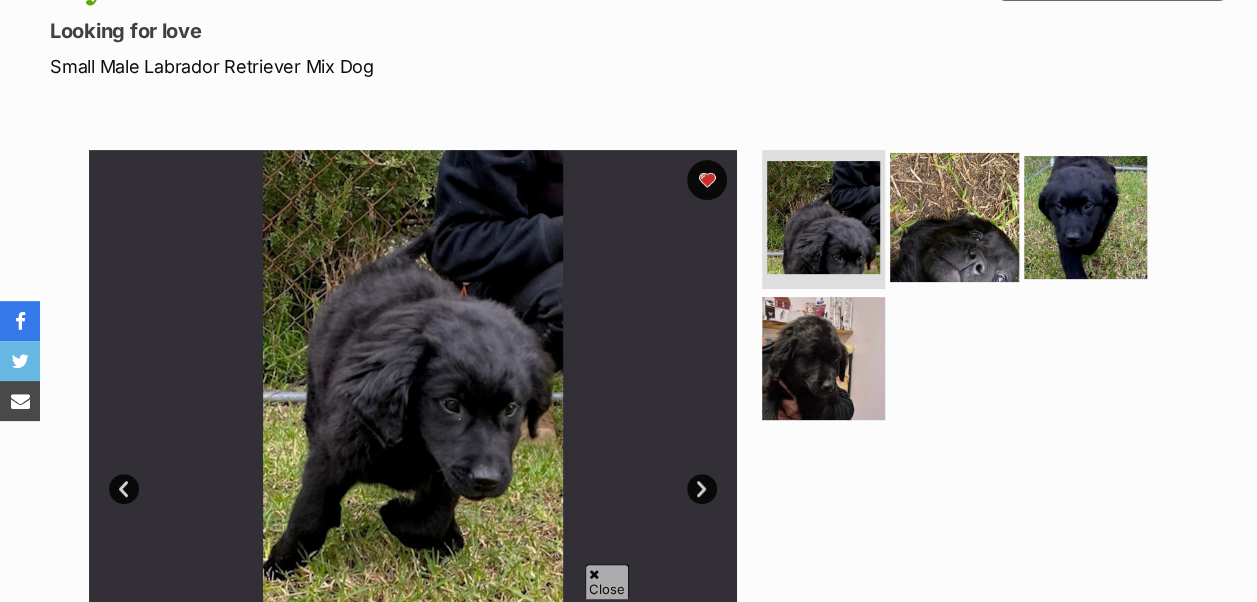 scroll, scrollTop: 266, scrollLeft: 0, axis: vertical 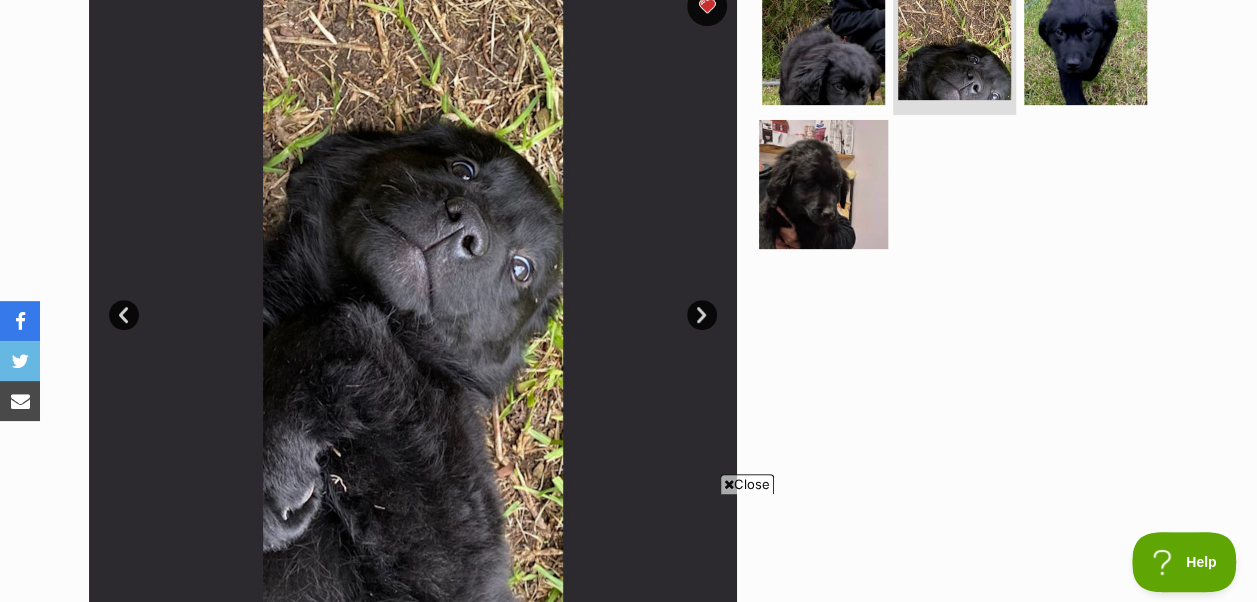 click at bounding box center (823, 184) 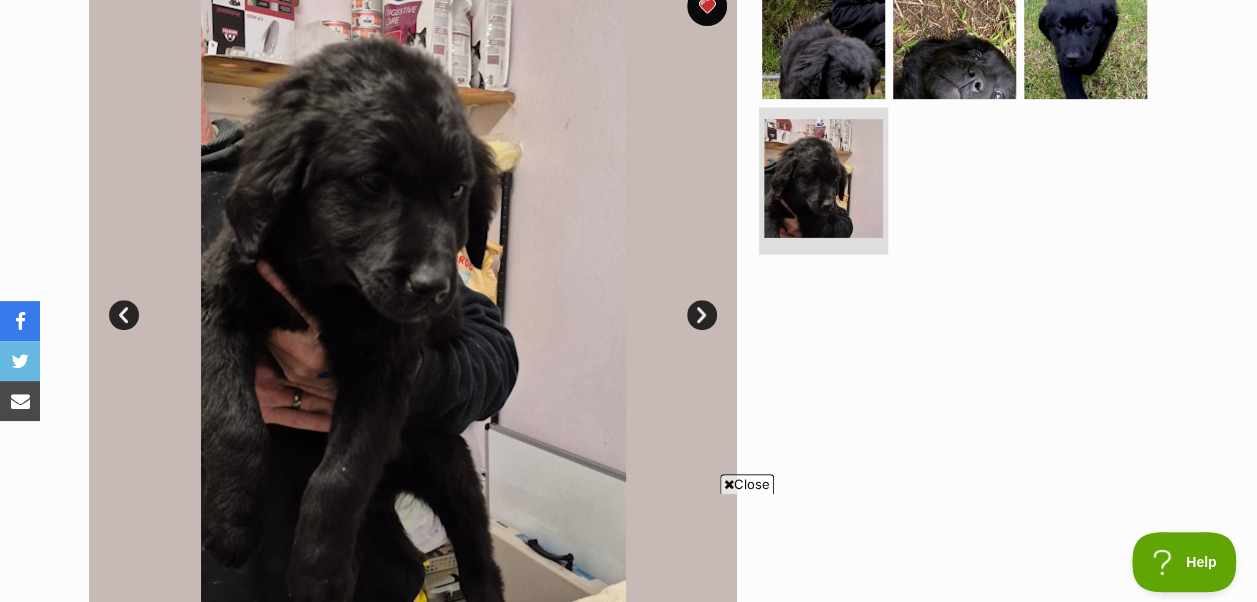 scroll, scrollTop: 0, scrollLeft: 0, axis: both 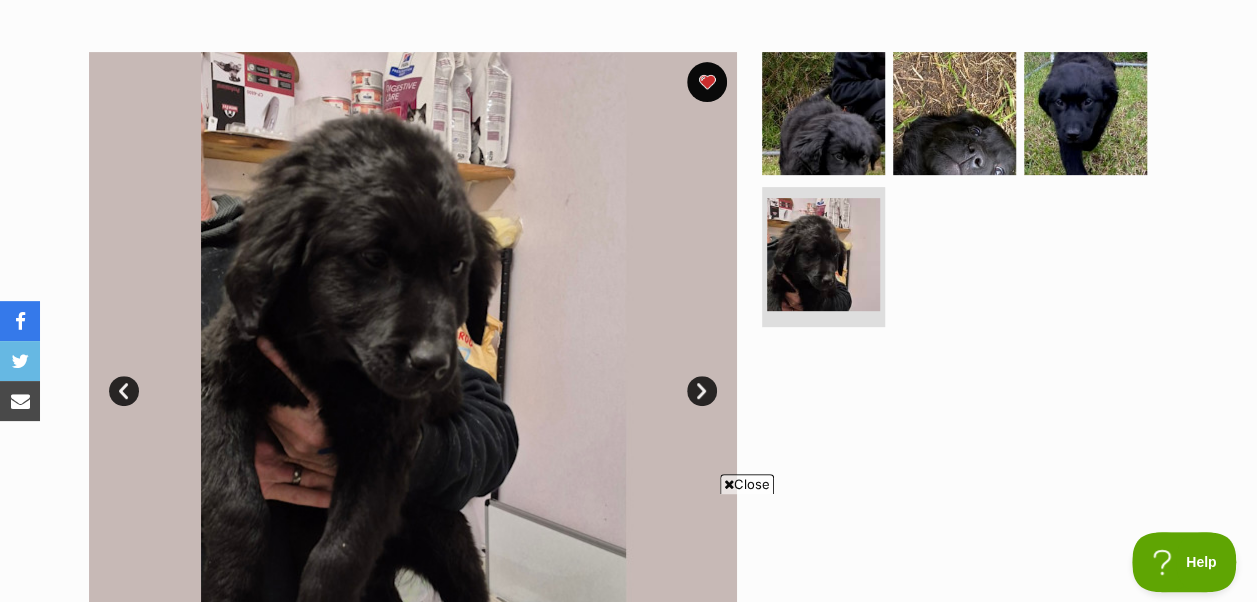 click on "Close" at bounding box center [747, 484] 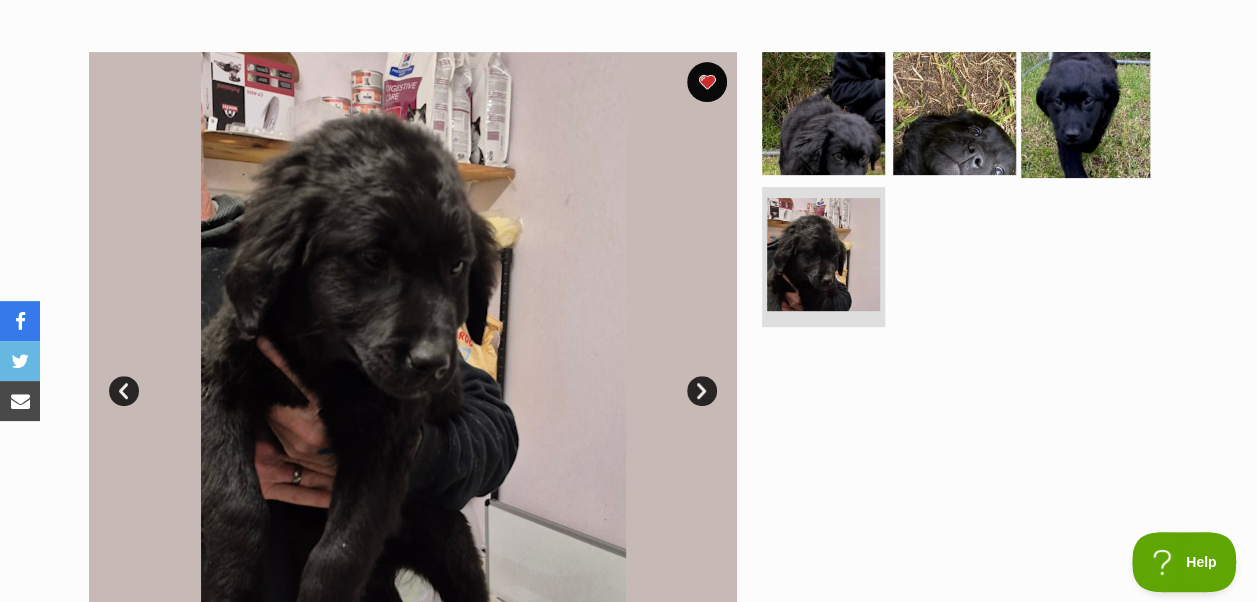 click at bounding box center [1085, 112] 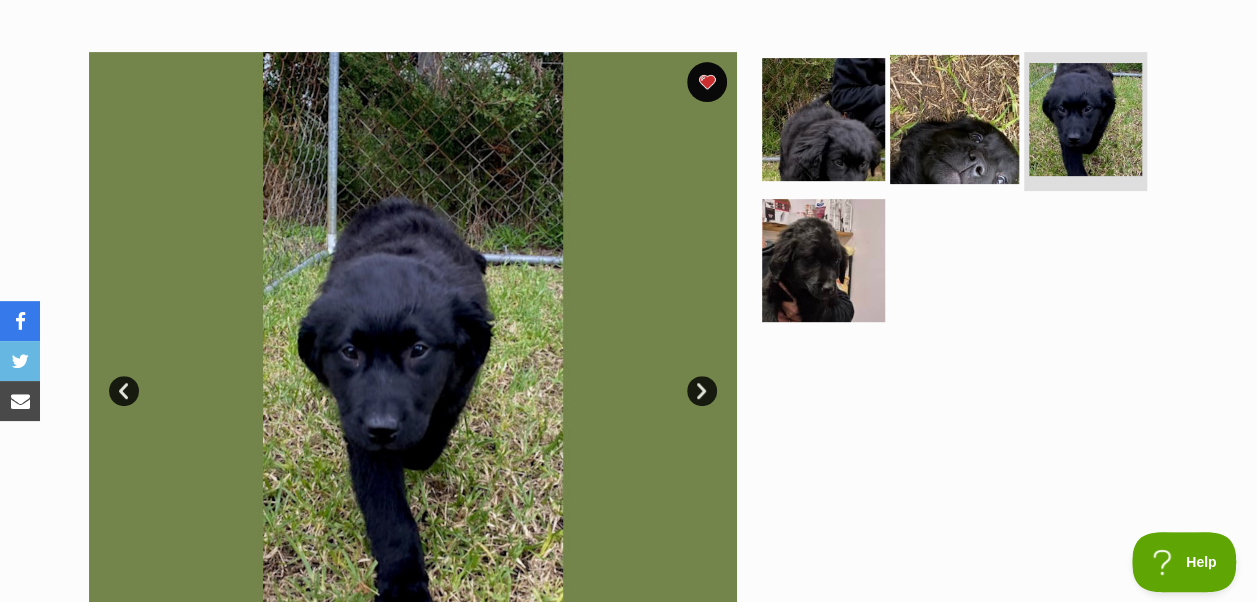 click at bounding box center [954, 118] 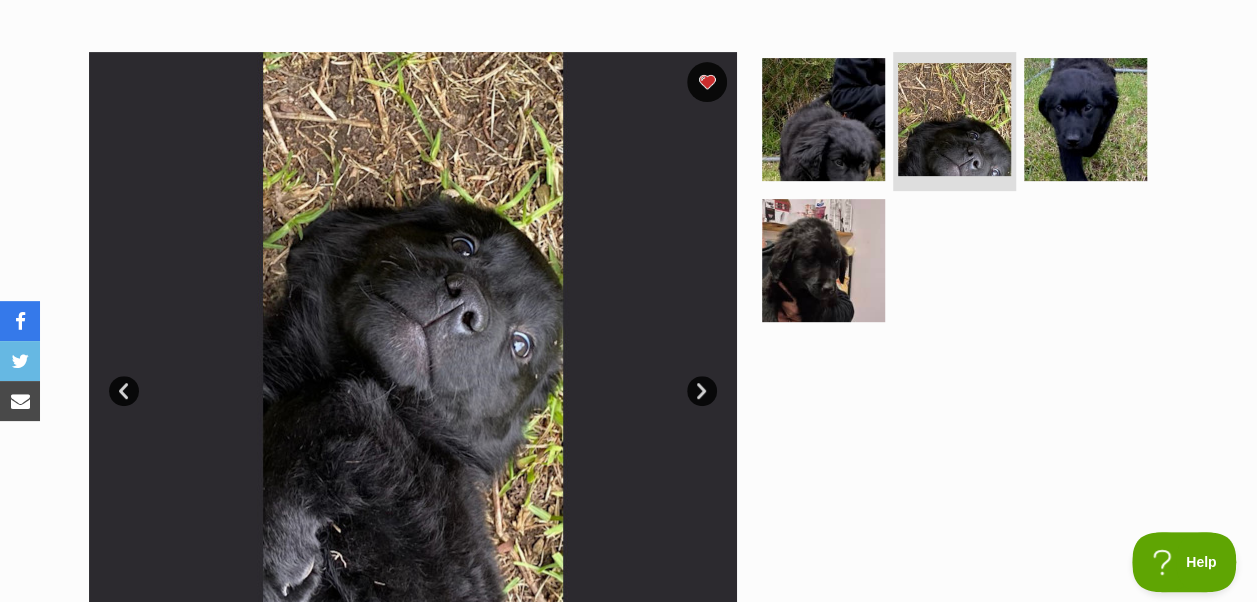click on "Available
2
of 4 images
2
of 4 images
2
of 4 images
2
of 4 images
Next Prev 1 2 3 4" at bounding box center [629, 361] 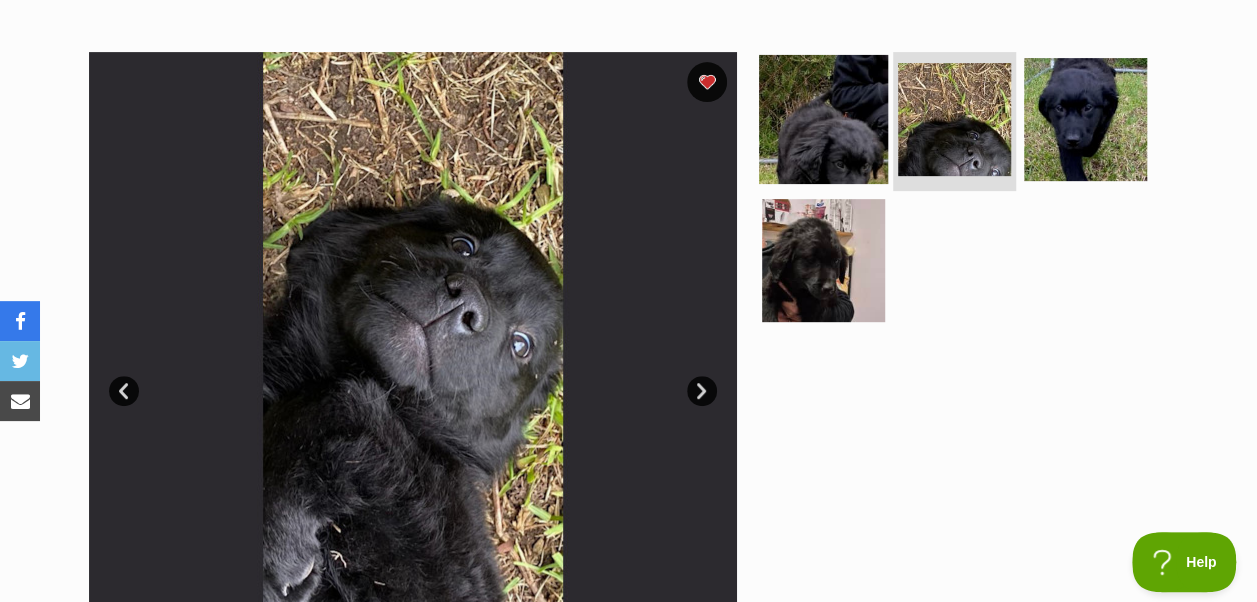 click at bounding box center (823, 118) 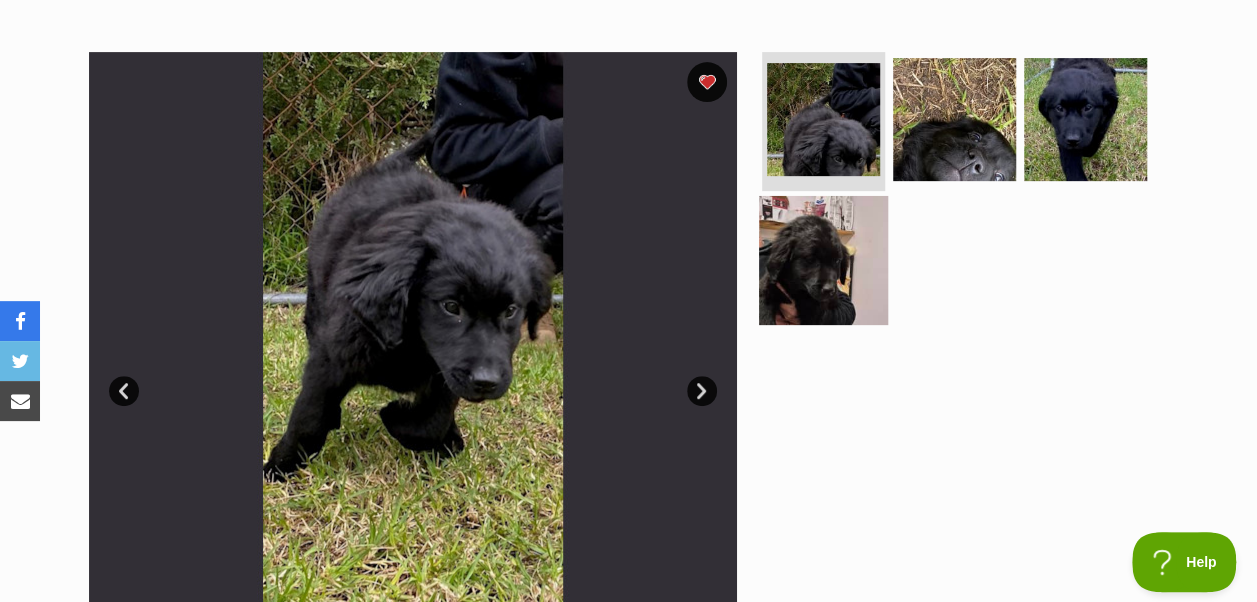 click at bounding box center (823, 260) 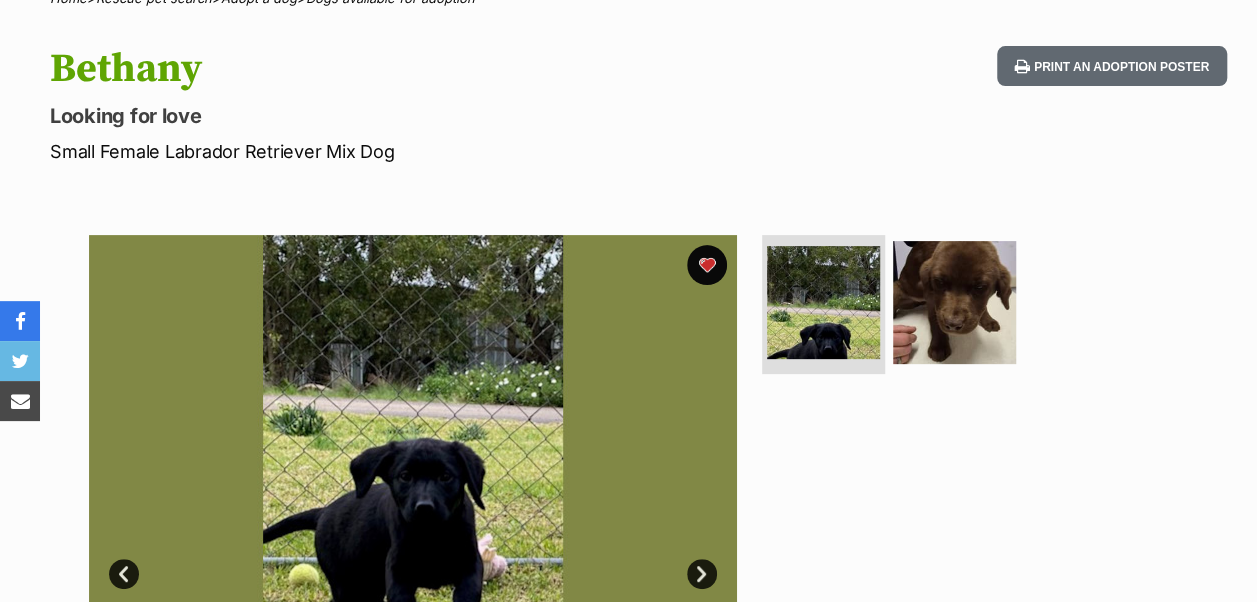 scroll, scrollTop: 0, scrollLeft: 0, axis: both 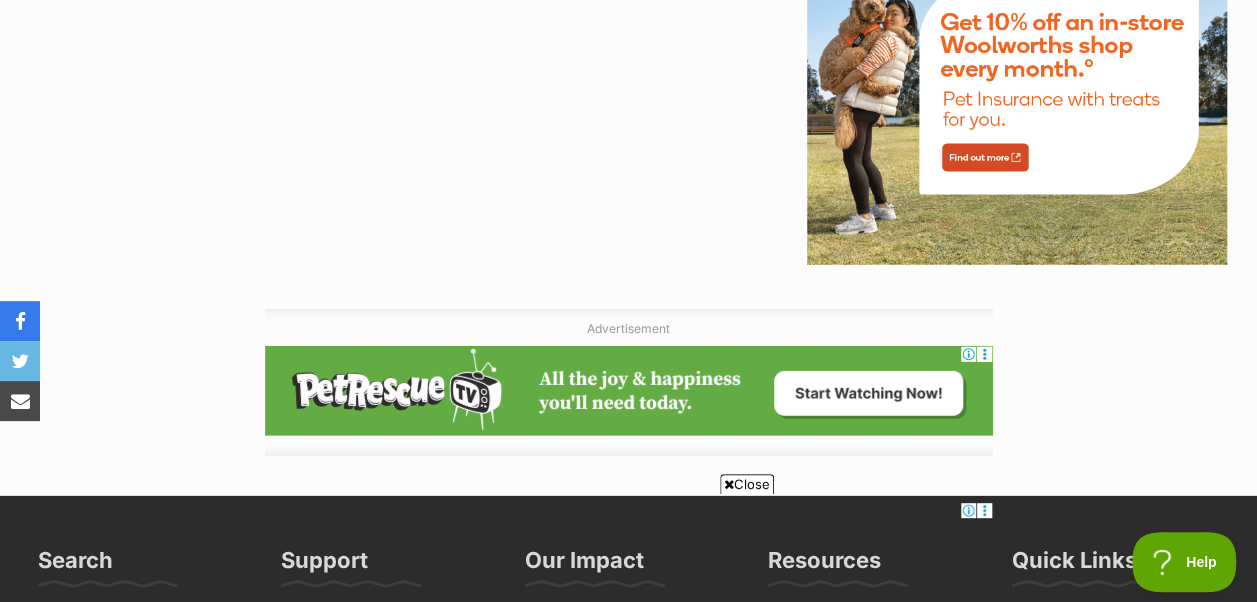 click on "Close" at bounding box center [747, 484] 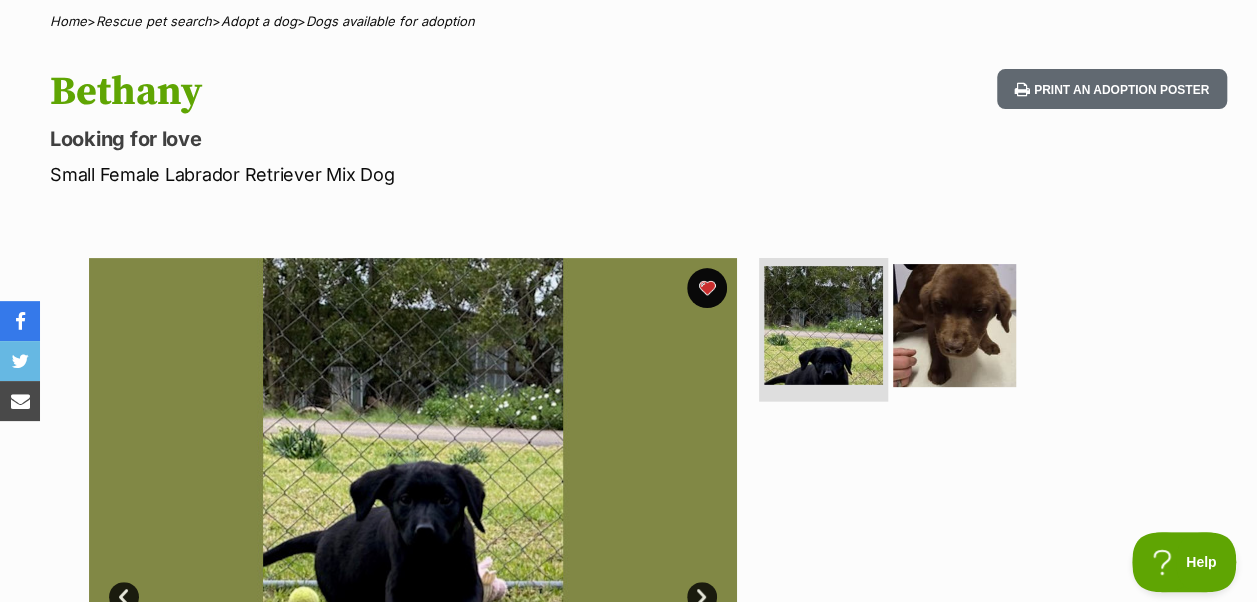 scroll, scrollTop: 0, scrollLeft: 0, axis: both 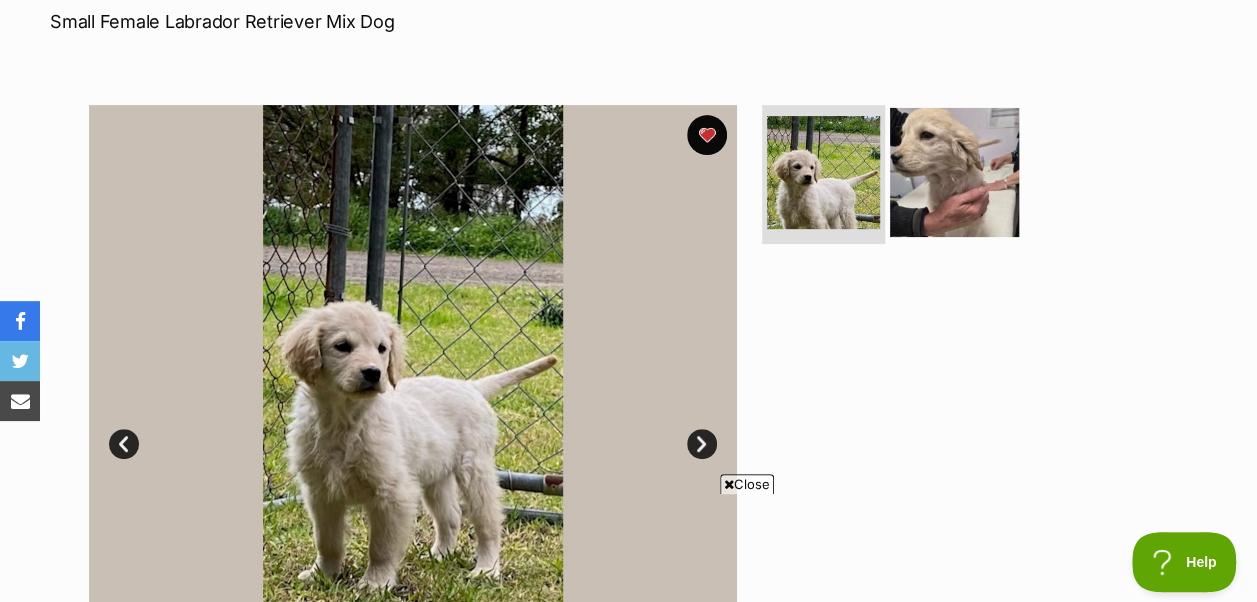 click at bounding box center [954, 171] 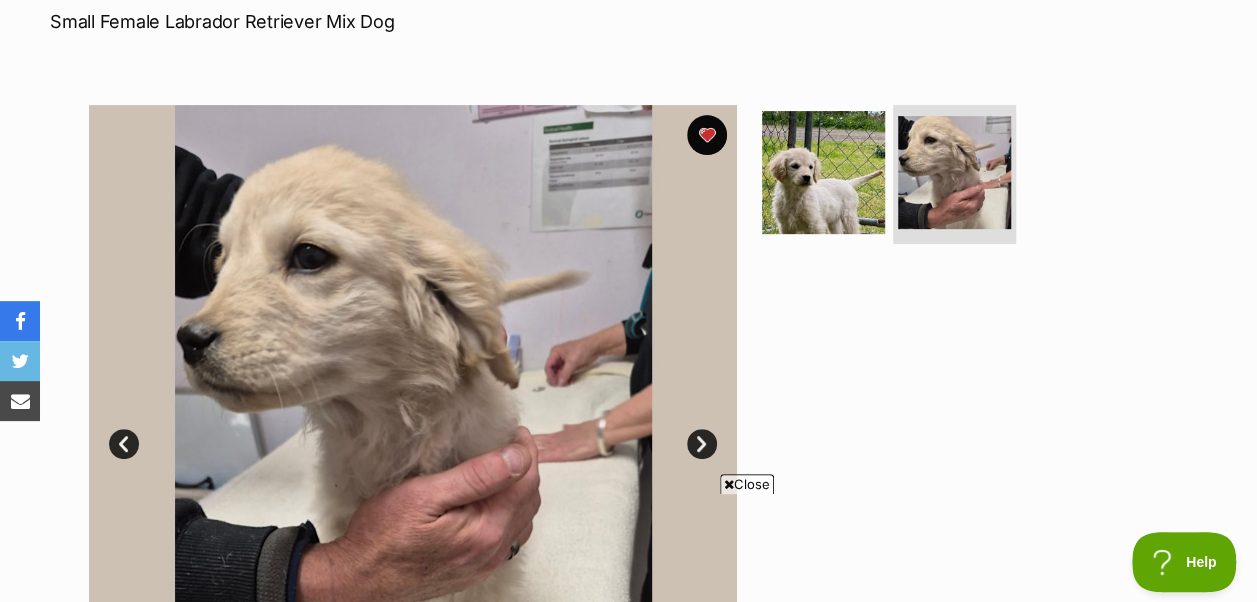 scroll, scrollTop: 0, scrollLeft: 0, axis: both 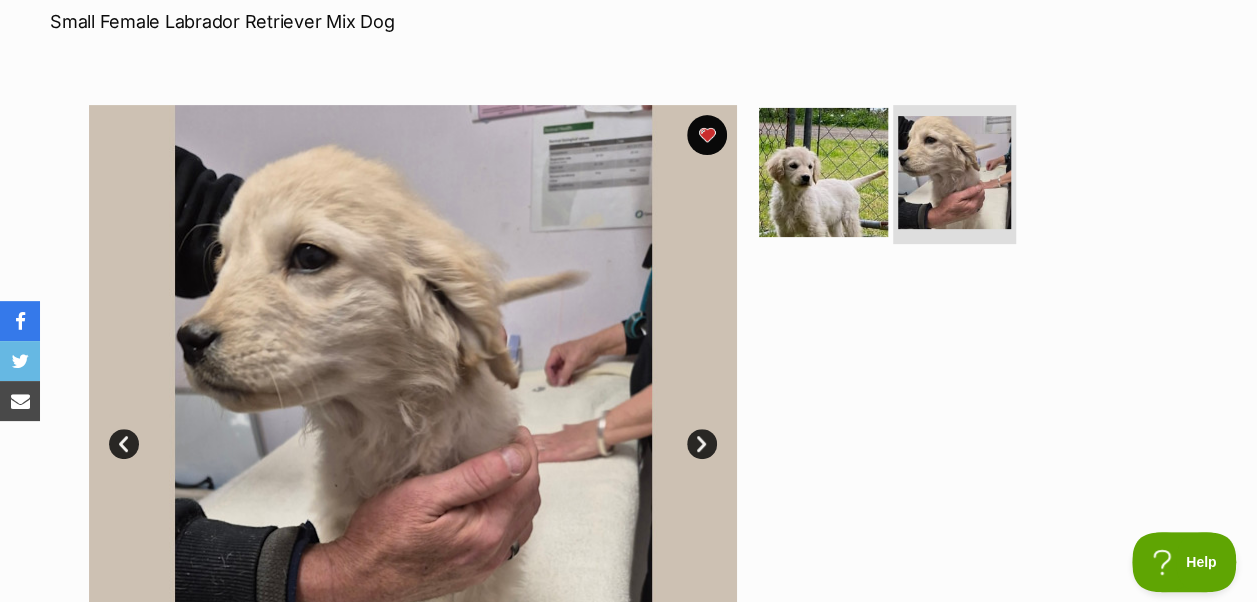 click at bounding box center [823, 171] 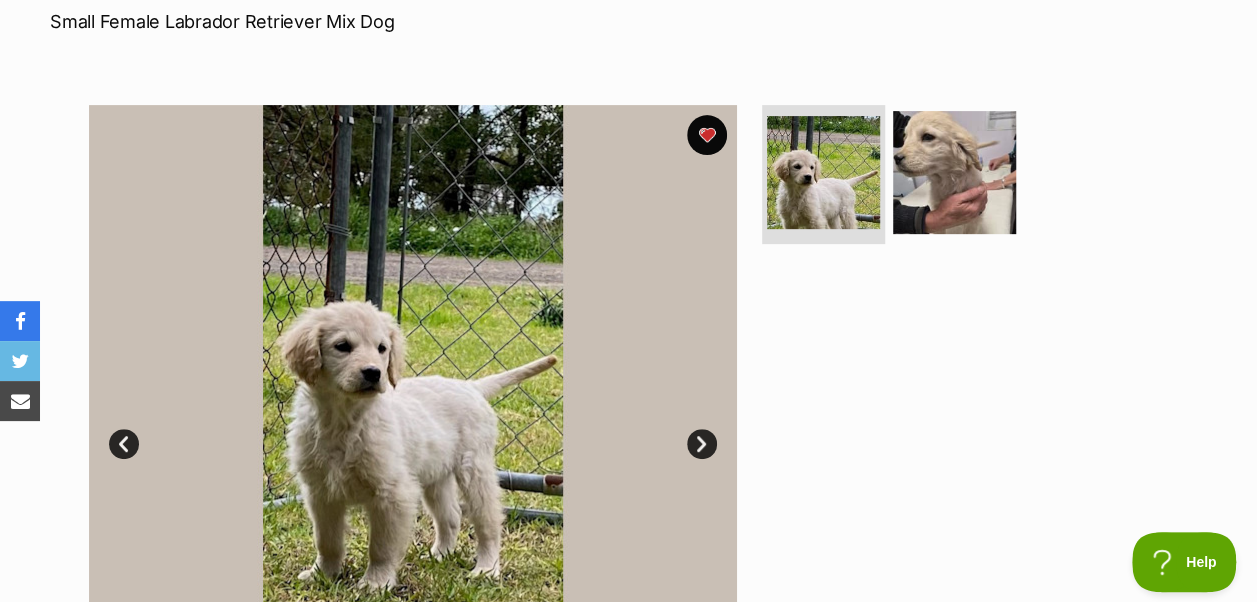 click at bounding box center [963, 179] 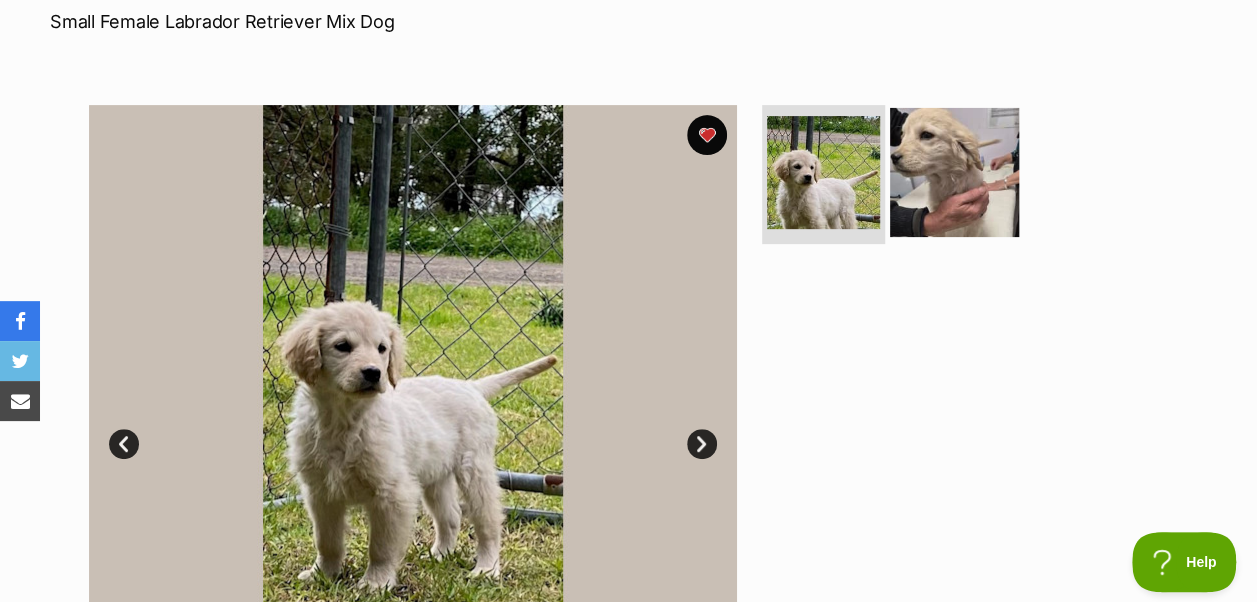 click at bounding box center (954, 171) 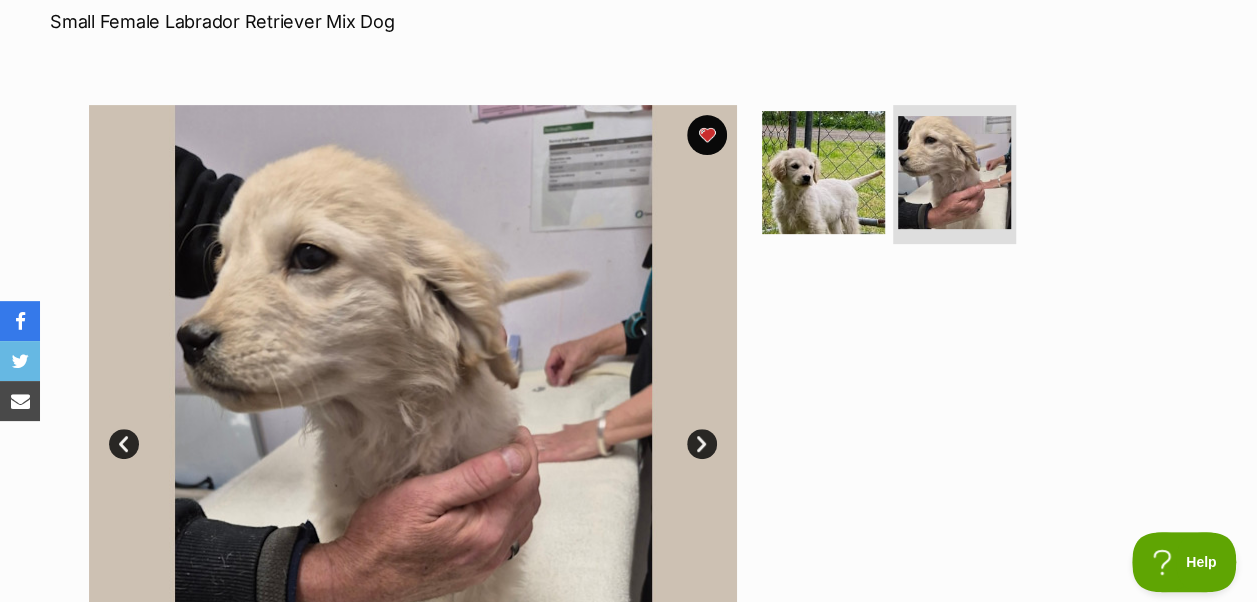 scroll, scrollTop: 173, scrollLeft: 0, axis: vertical 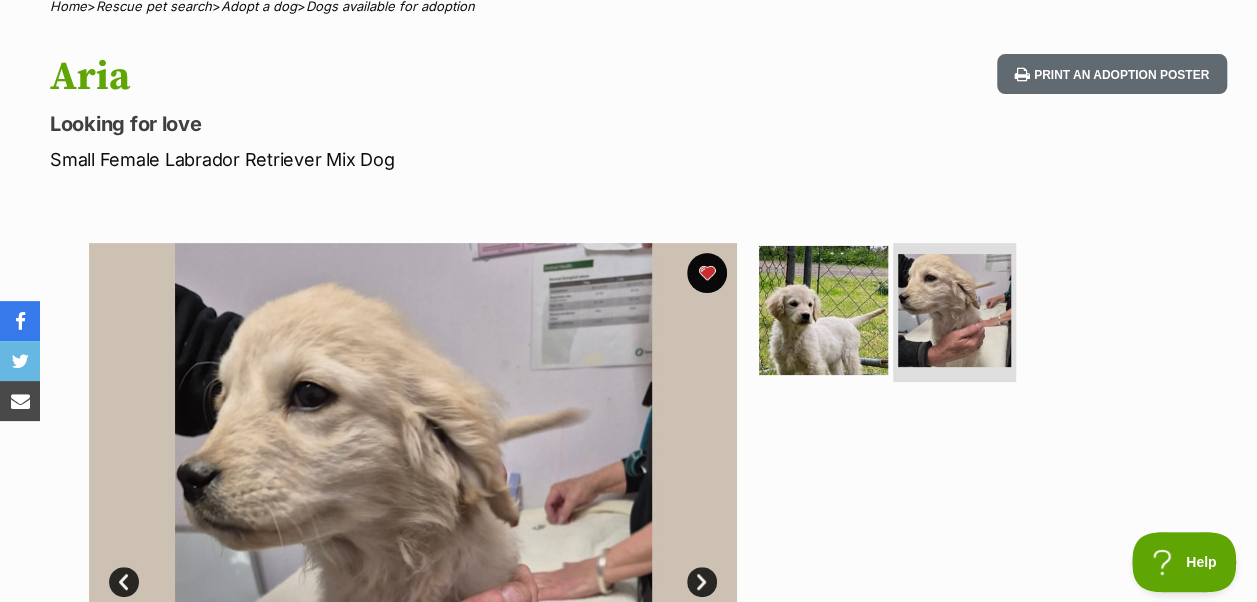 click at bounding box center (823, 309) 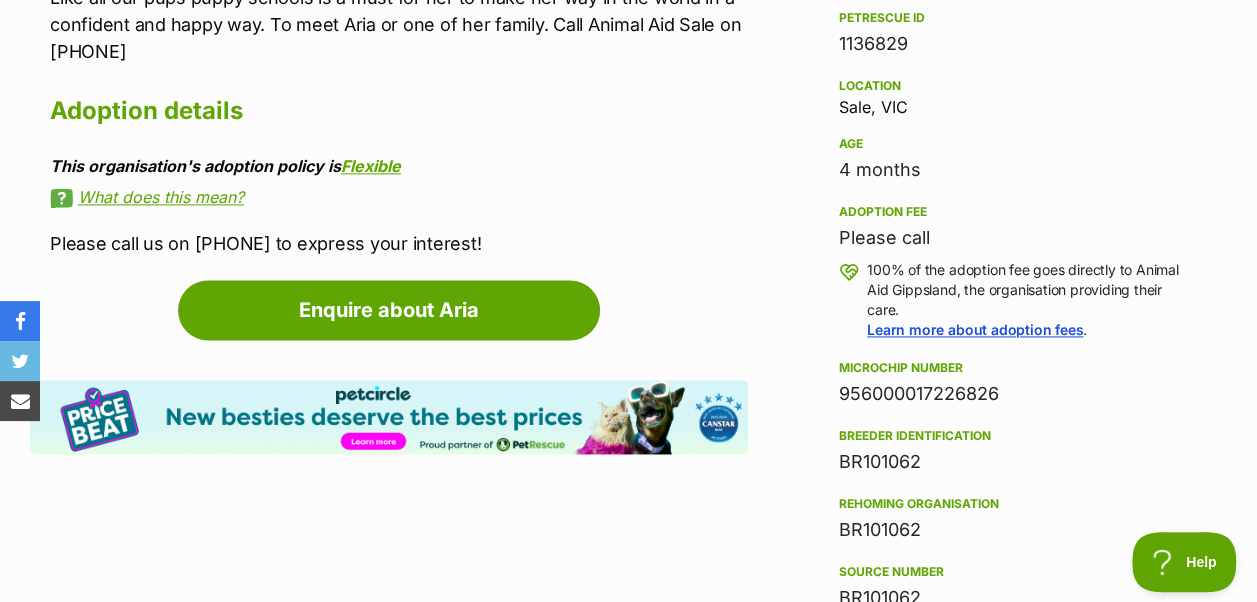 scroll, scrollTop: 1265, scrollLeft: 0, axis: vertical 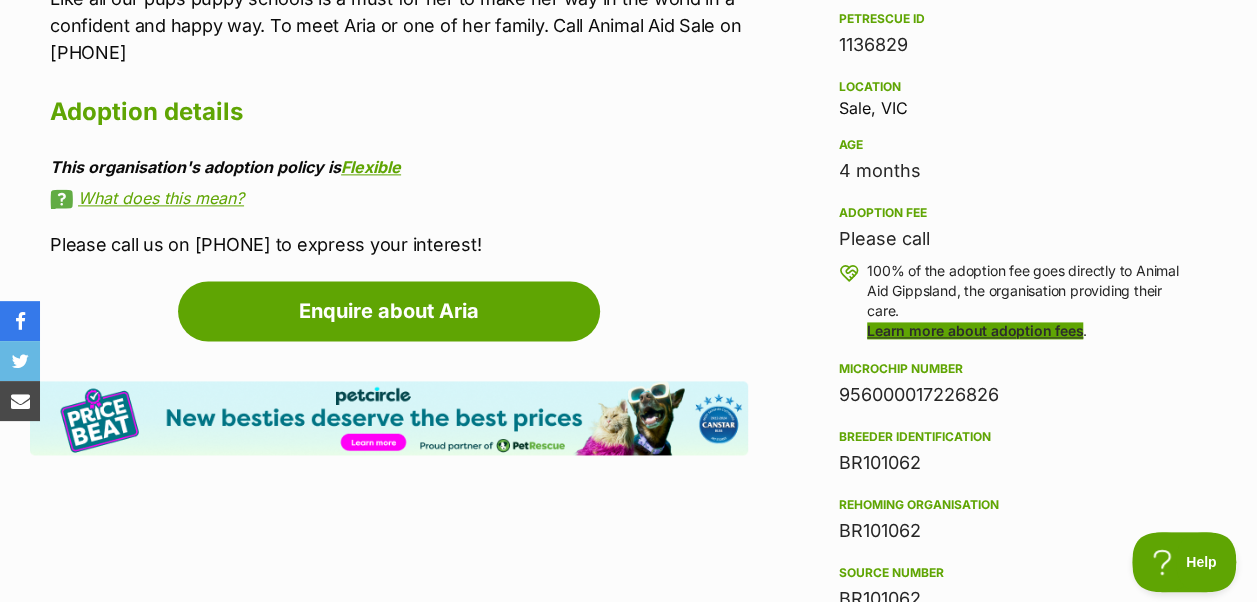 click on "Learn more about adoption fees" at bounding box center (975, 330) 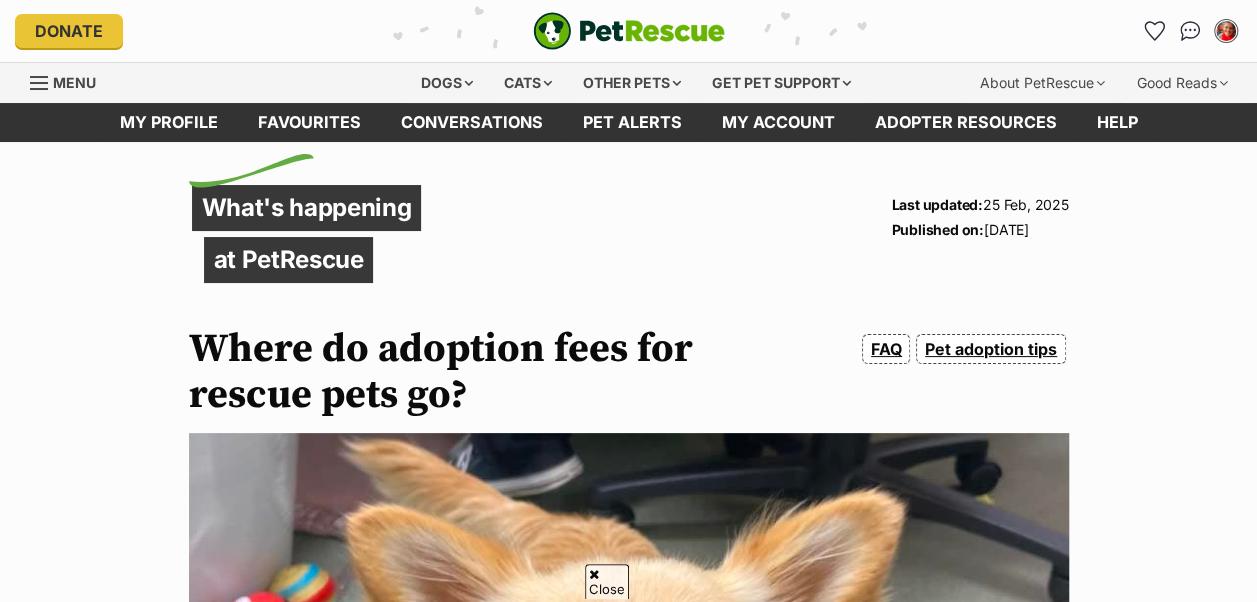 scroll, scrollTop: 475, scrollLeft: 0, axis: vertical 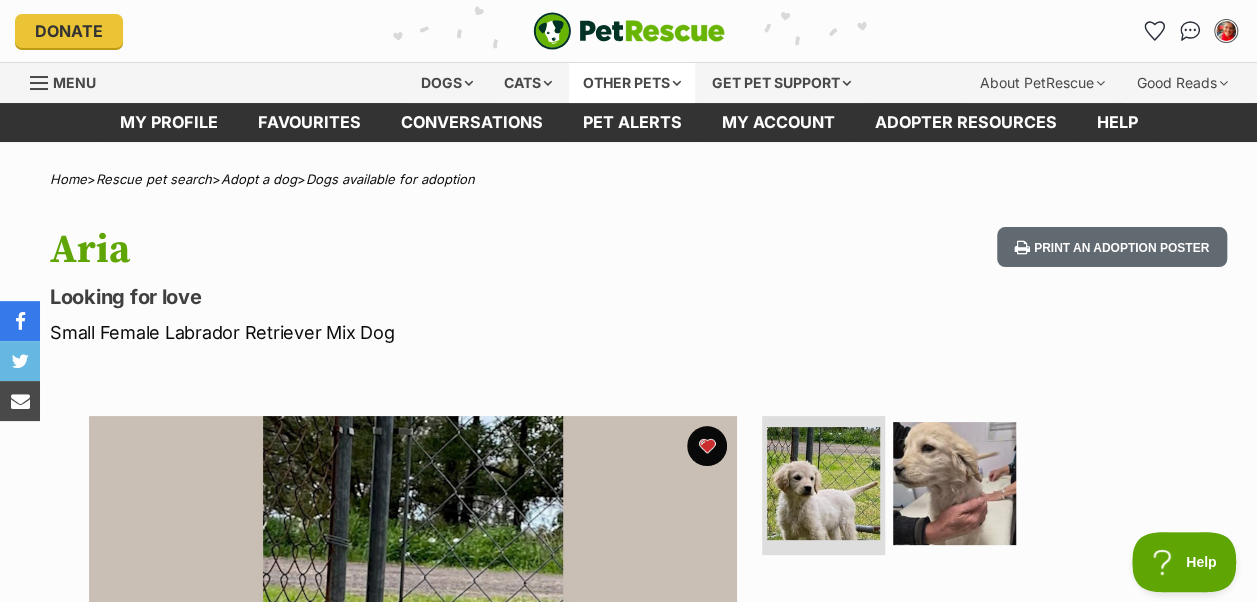 click on "Other pets" at bounding box center (632, 83) 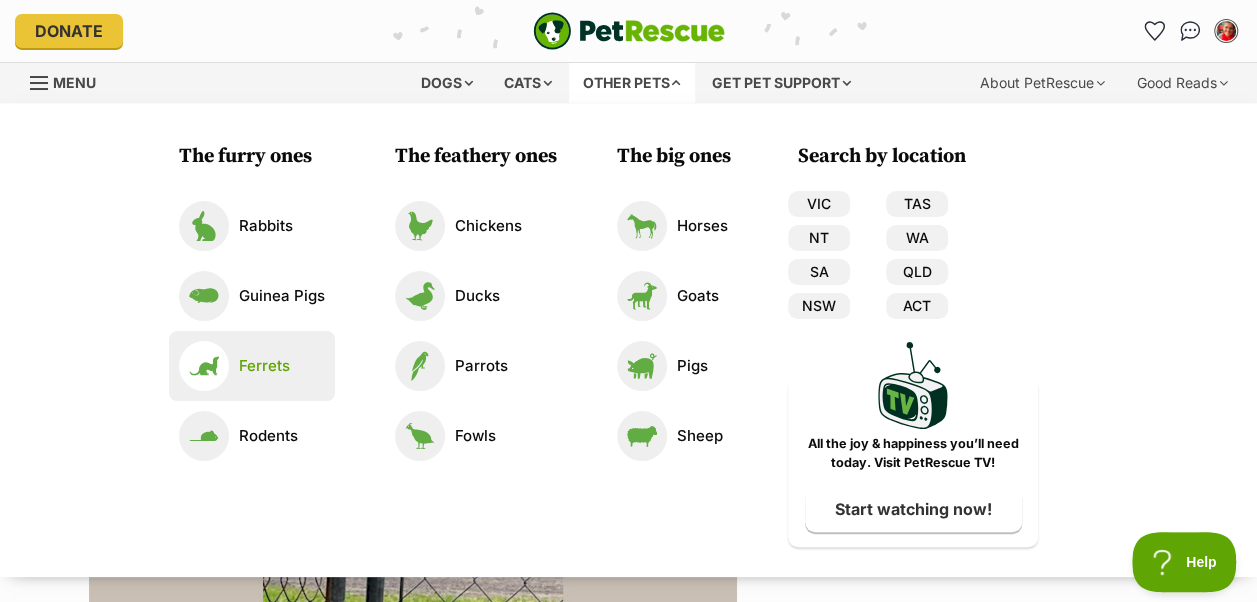 click on "Ferrets" at bounding box center [252, 366] 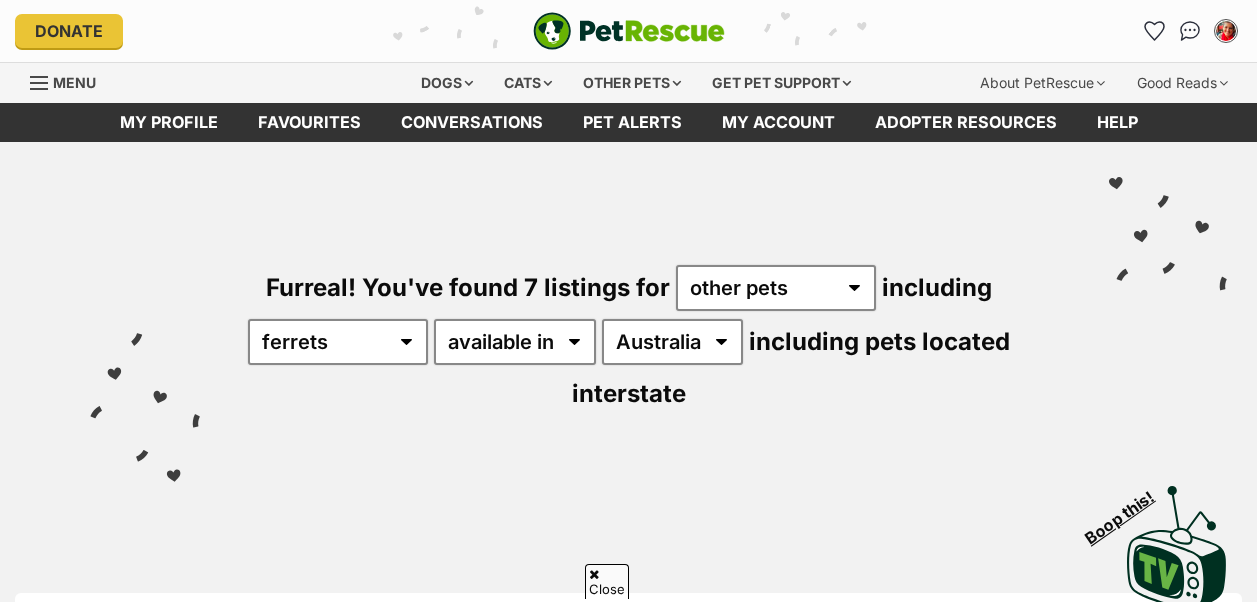 scroll, scrollTop: 644, scrollLeft: 0, axis: vertical 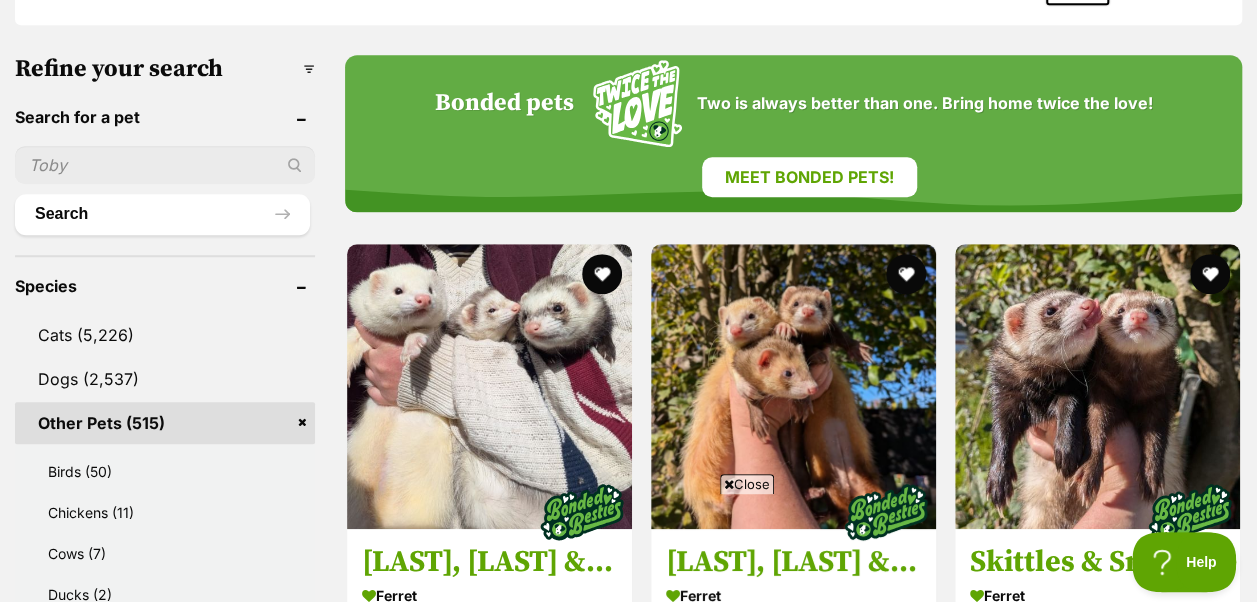 click on "Close" at bounding box center (747, 484) 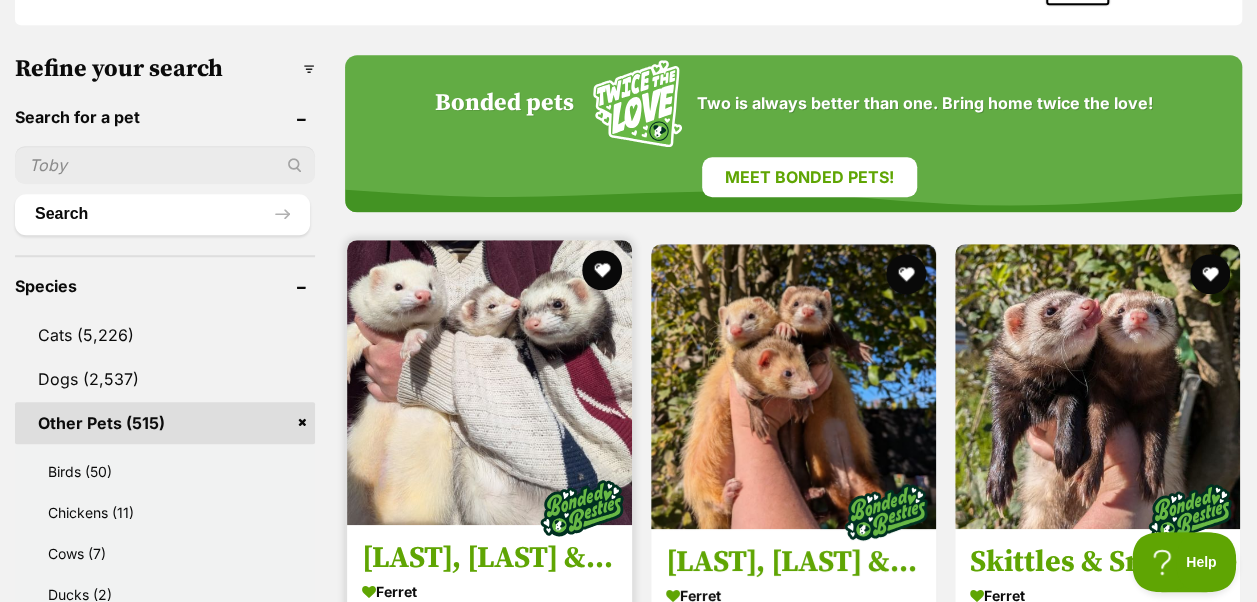 scroll, scrollTop: 0, scrollLeft: 0, axis: both 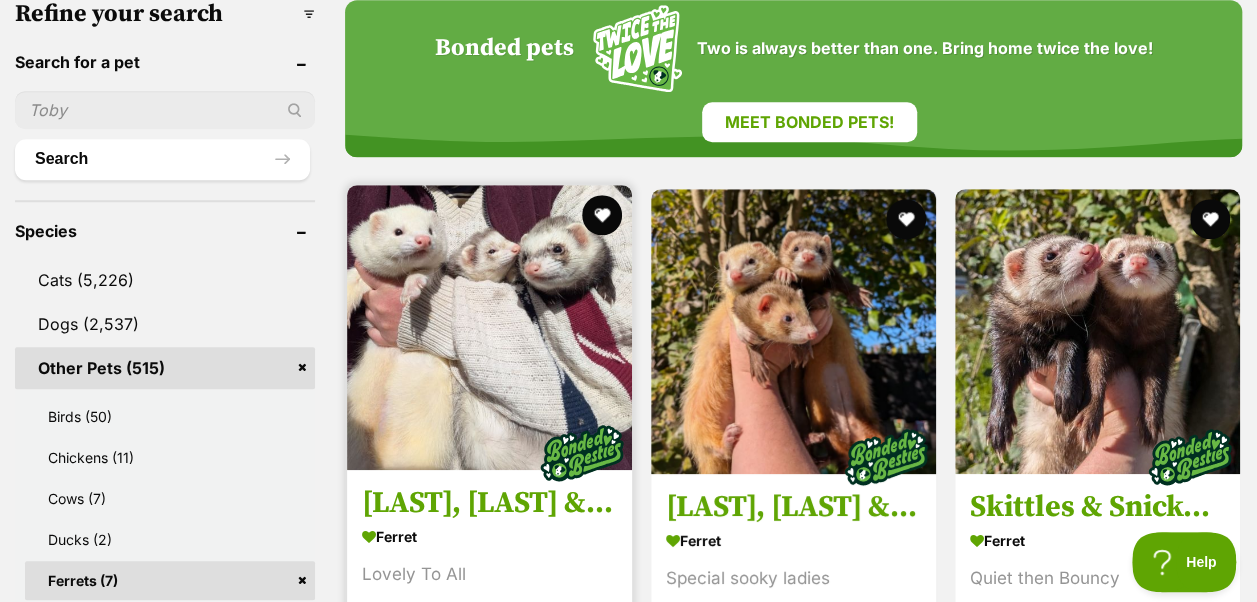 click at bounding box center [489, 327] 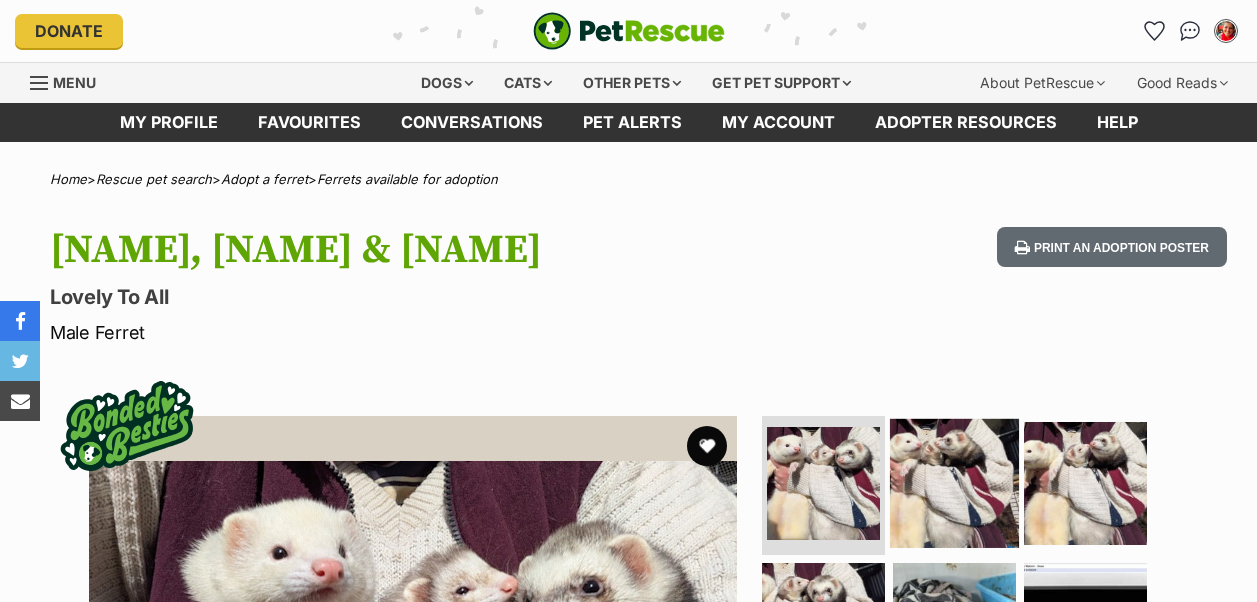 scroll, scrollTop: 0, scrollLeft: 0, axis: both 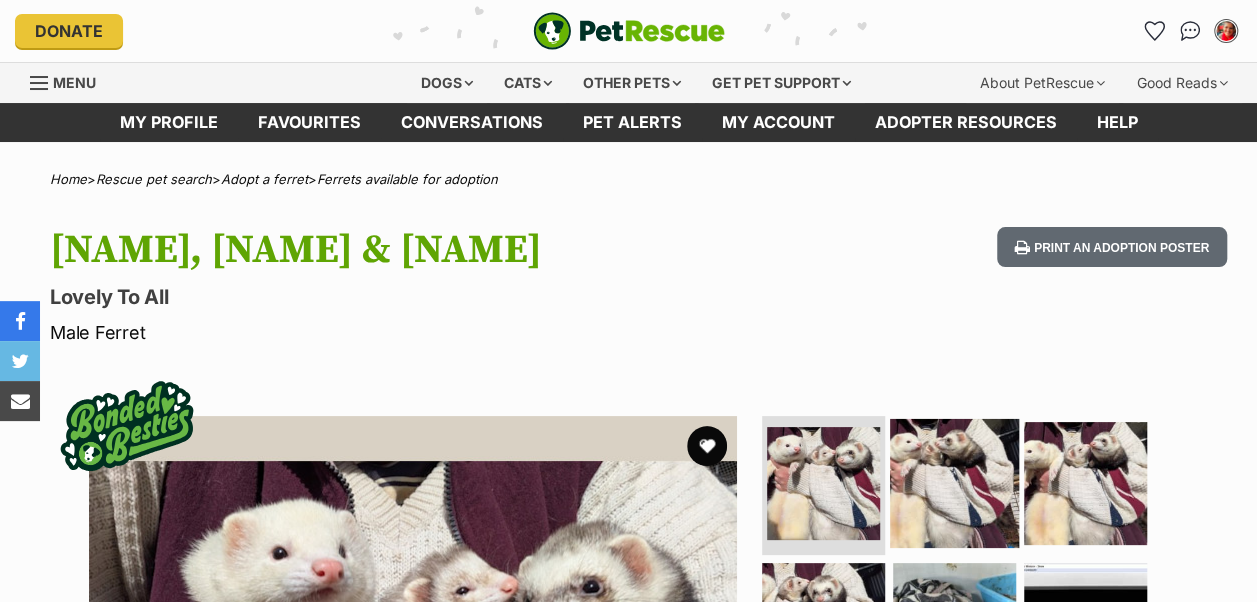 click at bounding box center [954, 482] 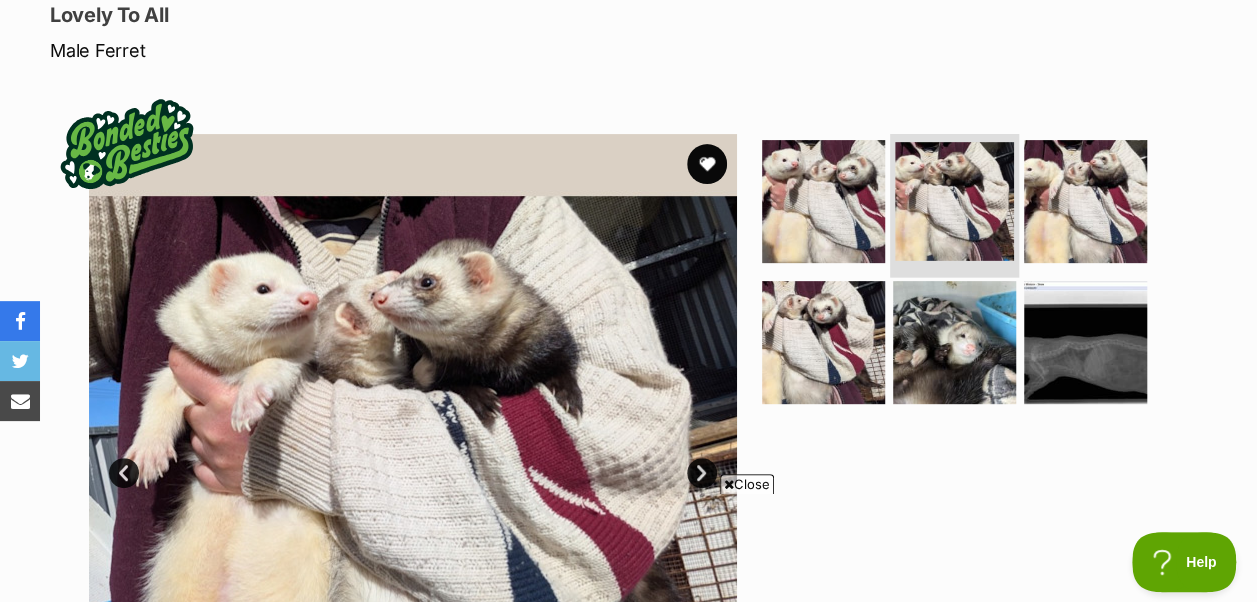 scroll, scrollTop: 0, scrollLeft: 0, axis: both 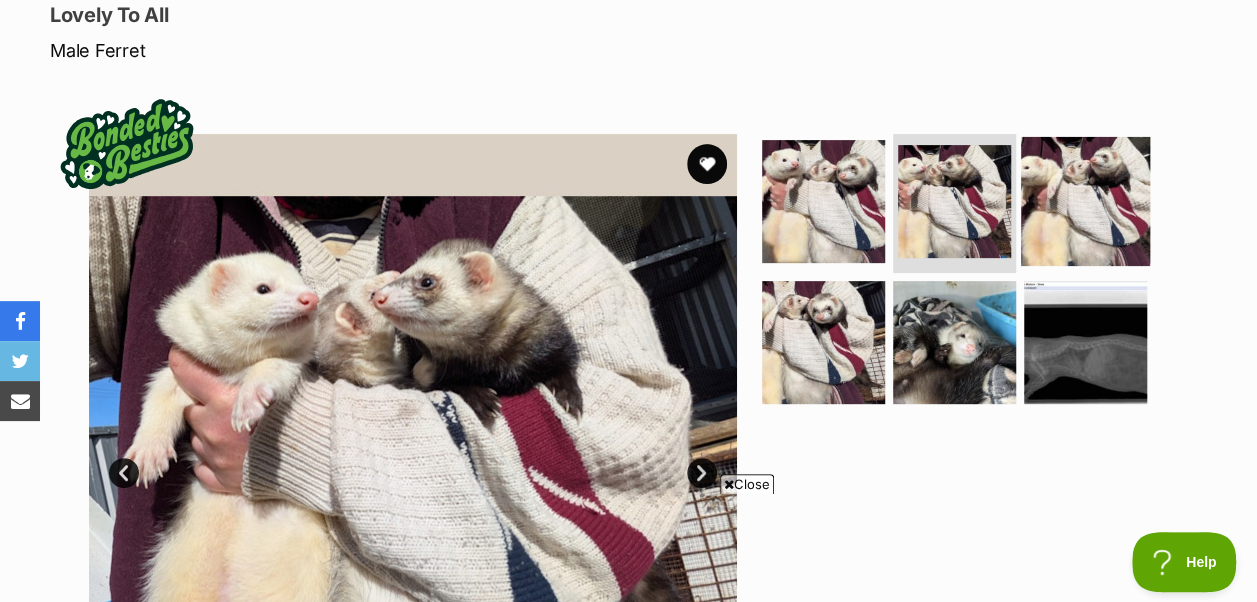 click at bounding box center (1085, 200) 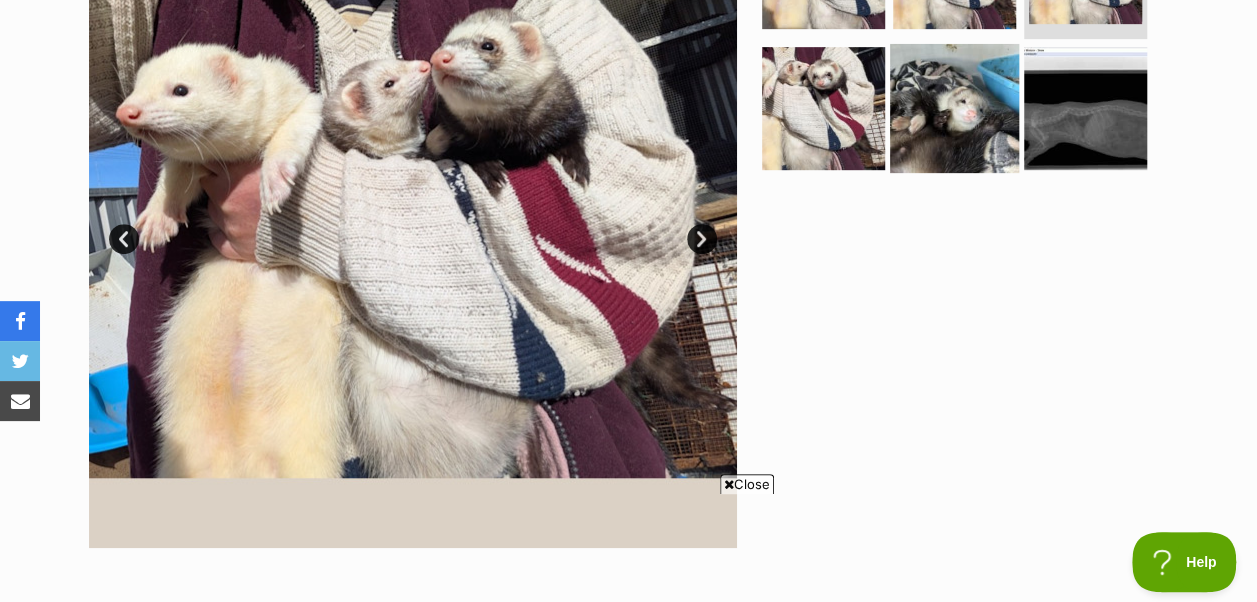 scroll, scrollTop: 0, scrollLeft: 0, axis: both 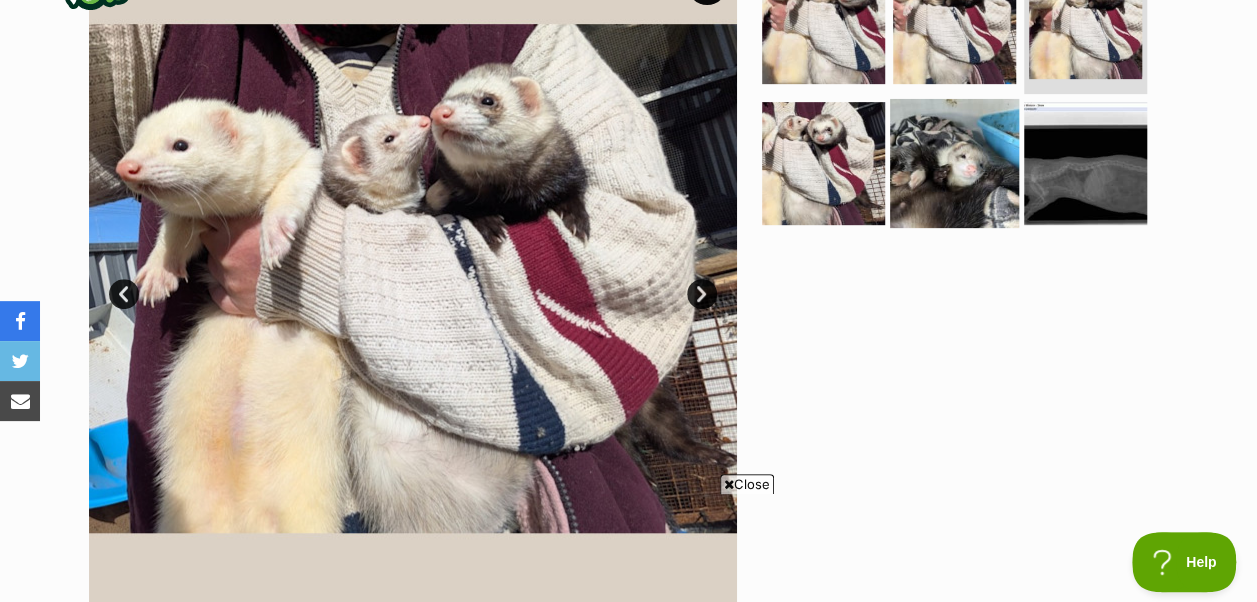 click at bounding box center (954, 163) 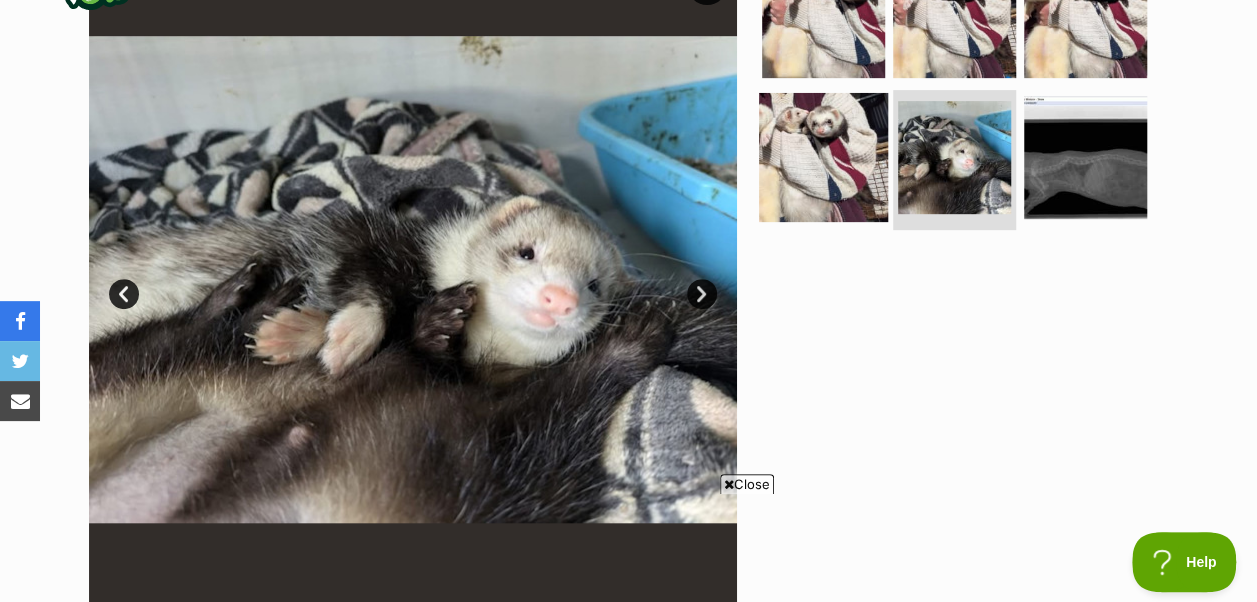 click at bounding box center (823, 157) 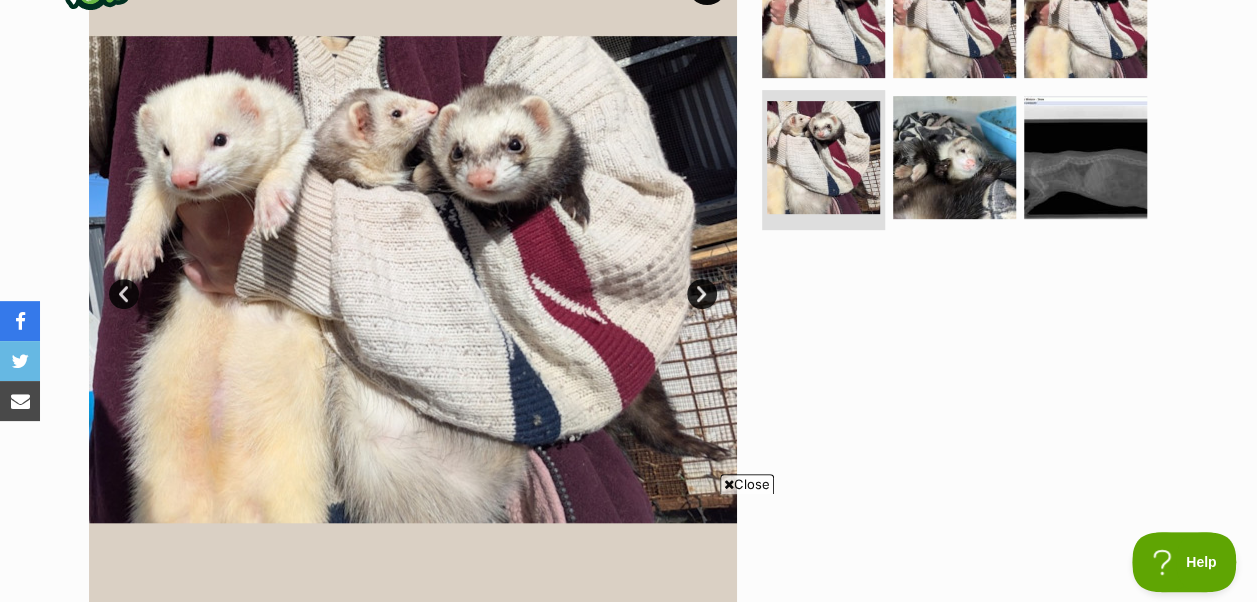 click on "Close" at bounding box center (747, 484) 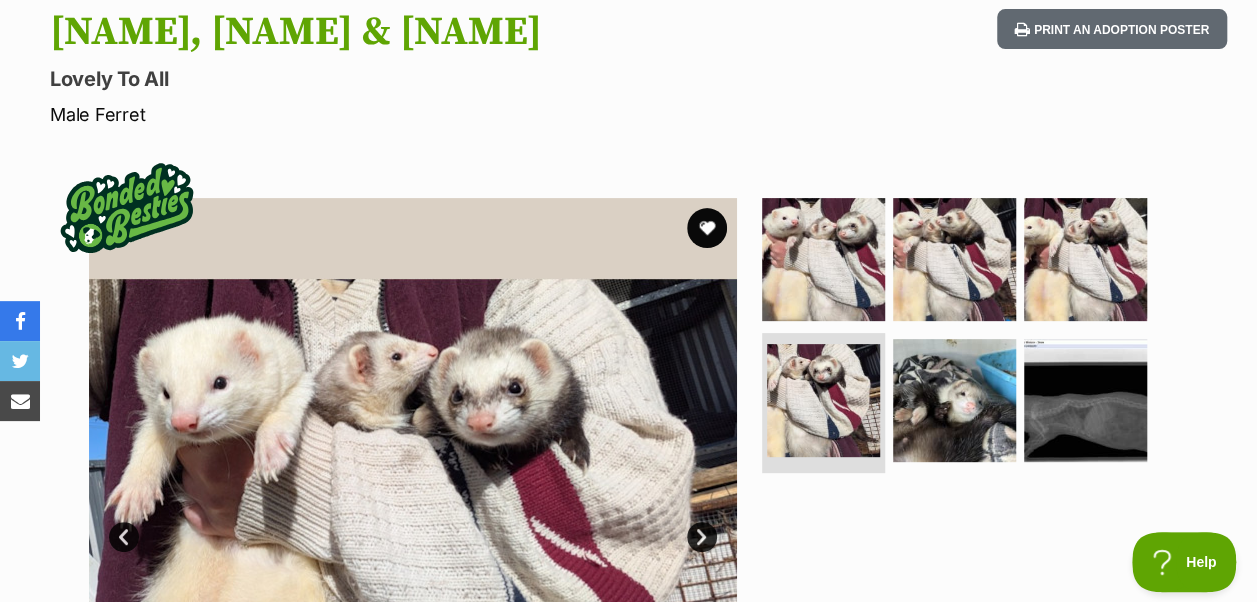 scroll, scrollTop: 216, scrollLeft: 0, axis: vertical 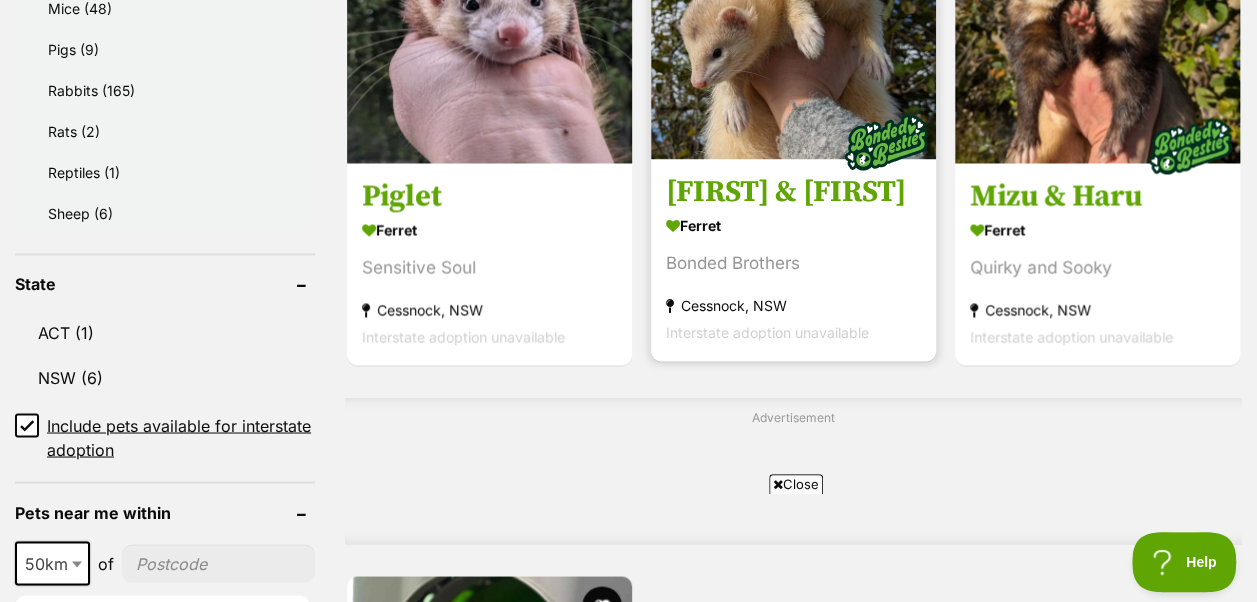 click on "Ferret
Bonded Brothers
Cessnock, NSW
Interstate adoption unavailable" at bounding box center (793, 278) 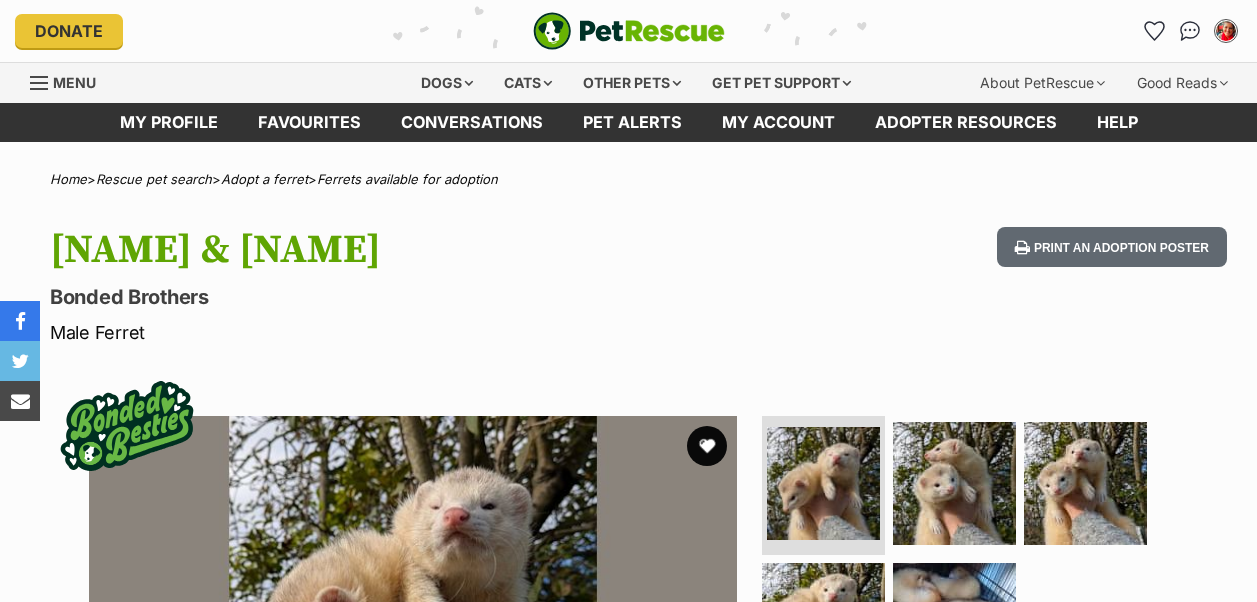 scroll, scrollTop: 0, scrollLeft: 0, axis: both 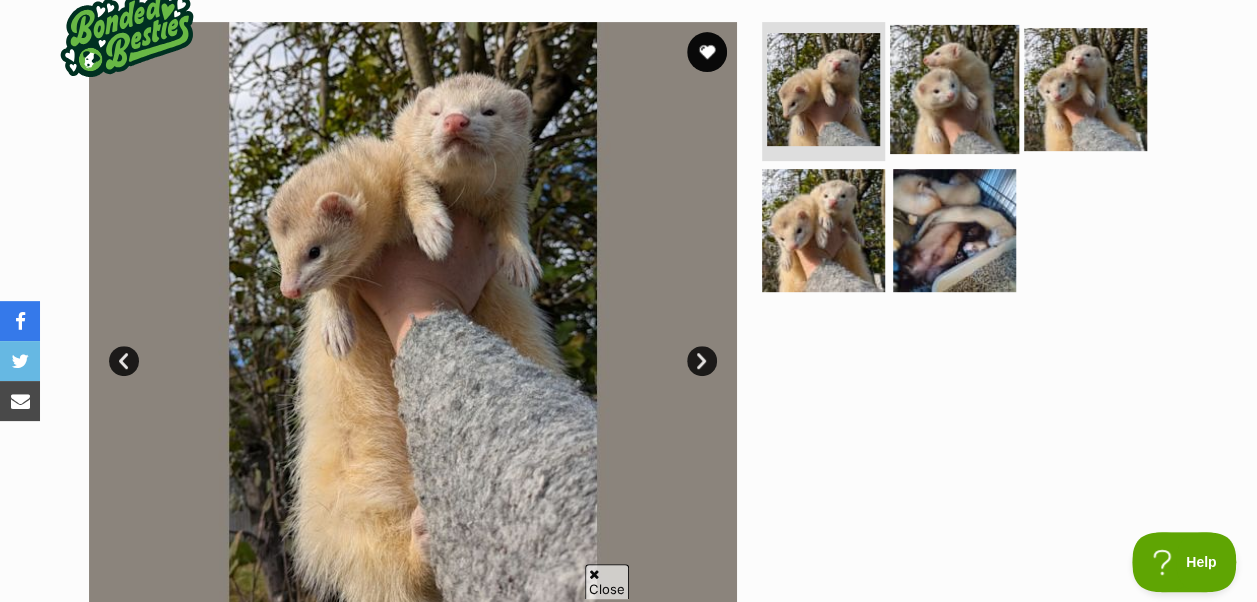 click at bounding box center (954, 88) 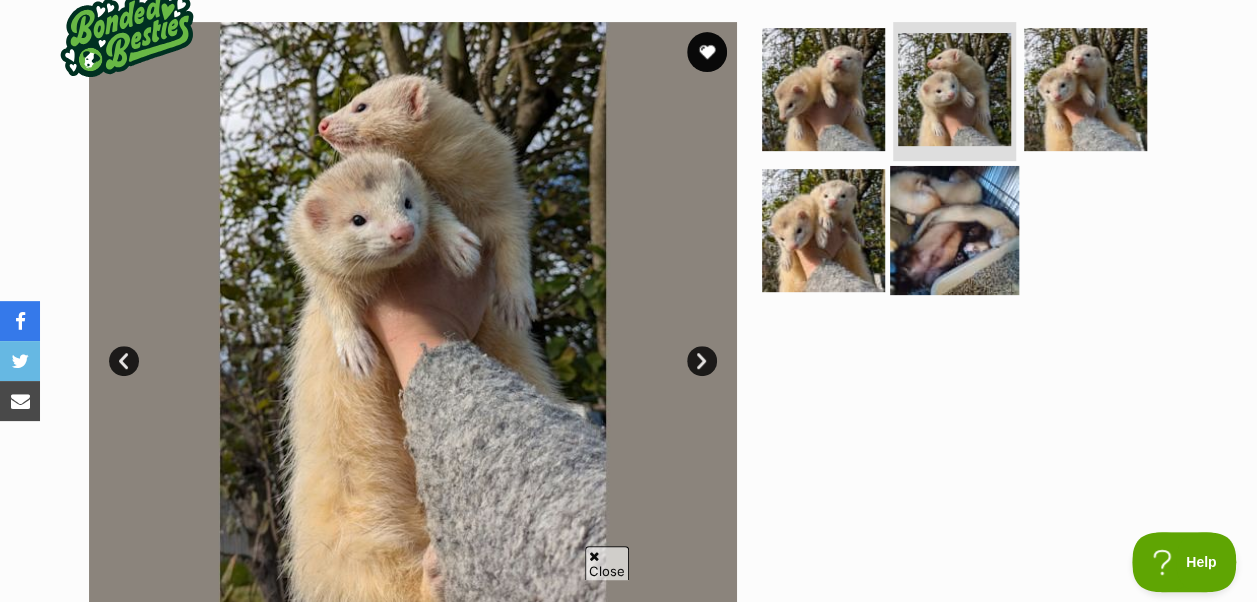 click at bounding box center (954, 230) 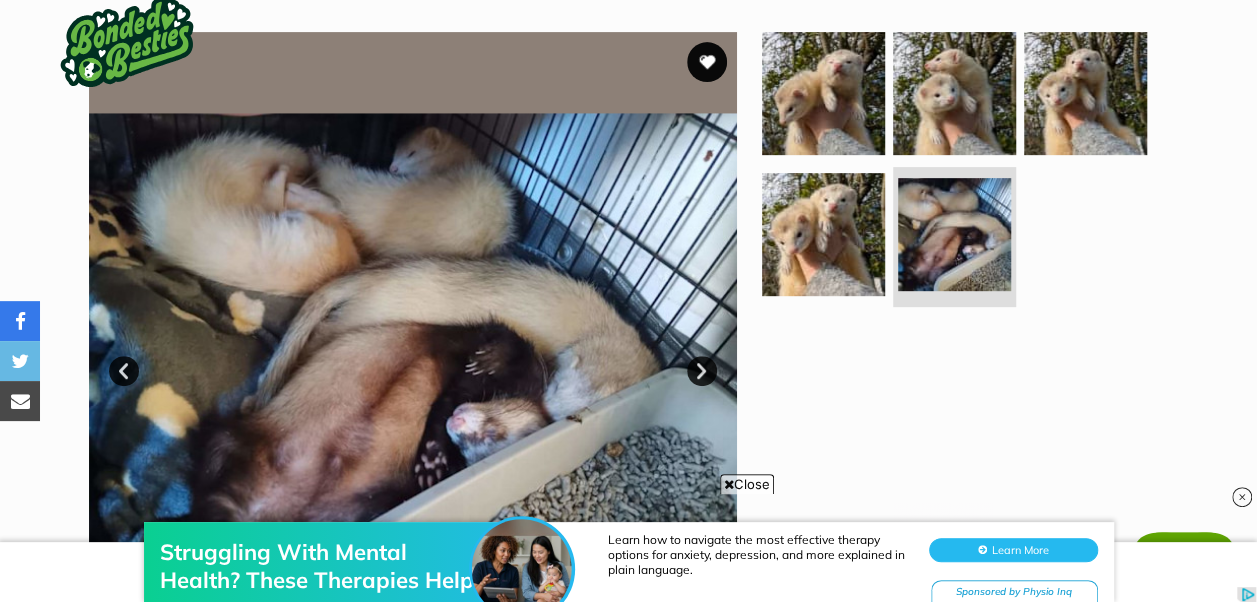 scroll, scrollTop: 383, scrollLeft: 0, axis: vertical 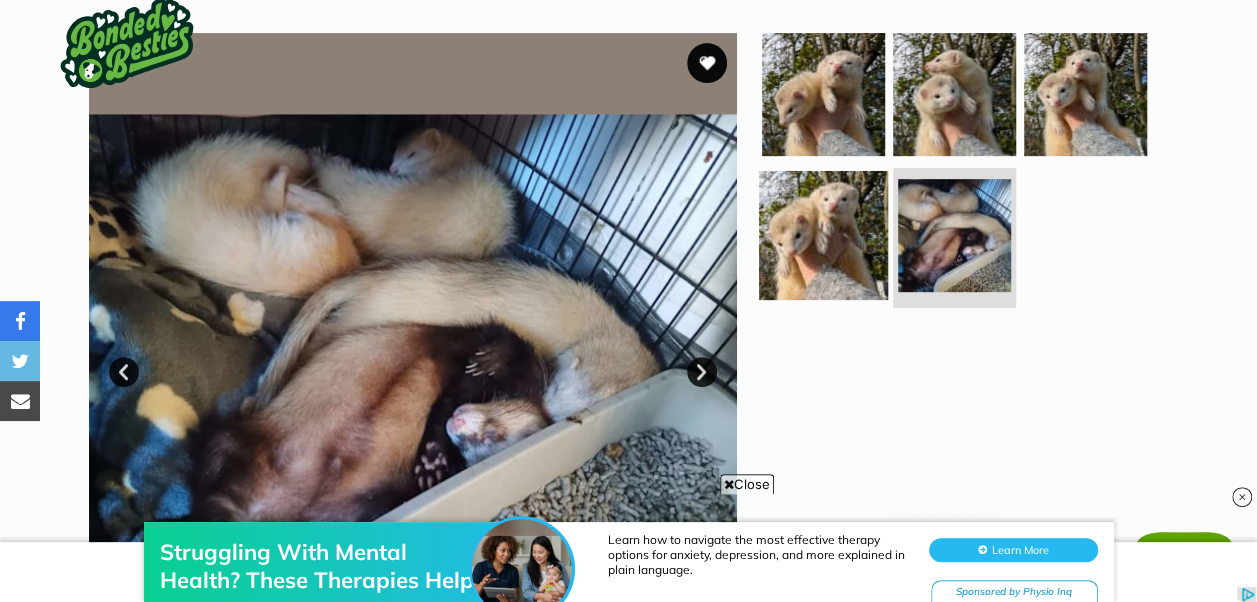 click at bounding box center (823, 235) 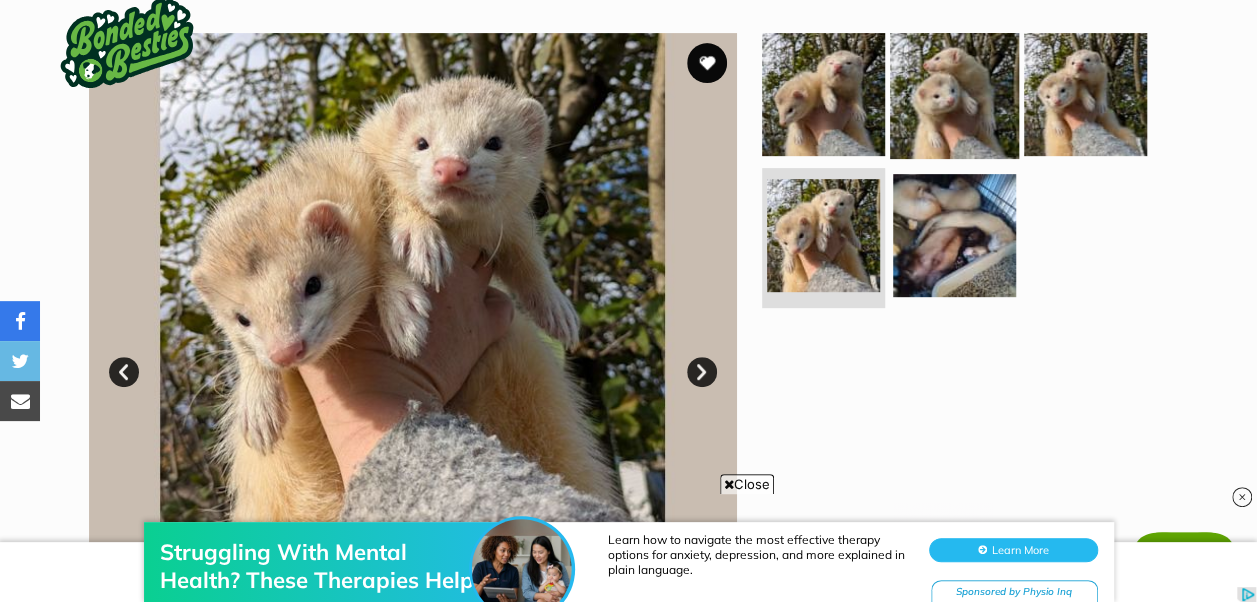 click at bounding box center (954, 93) 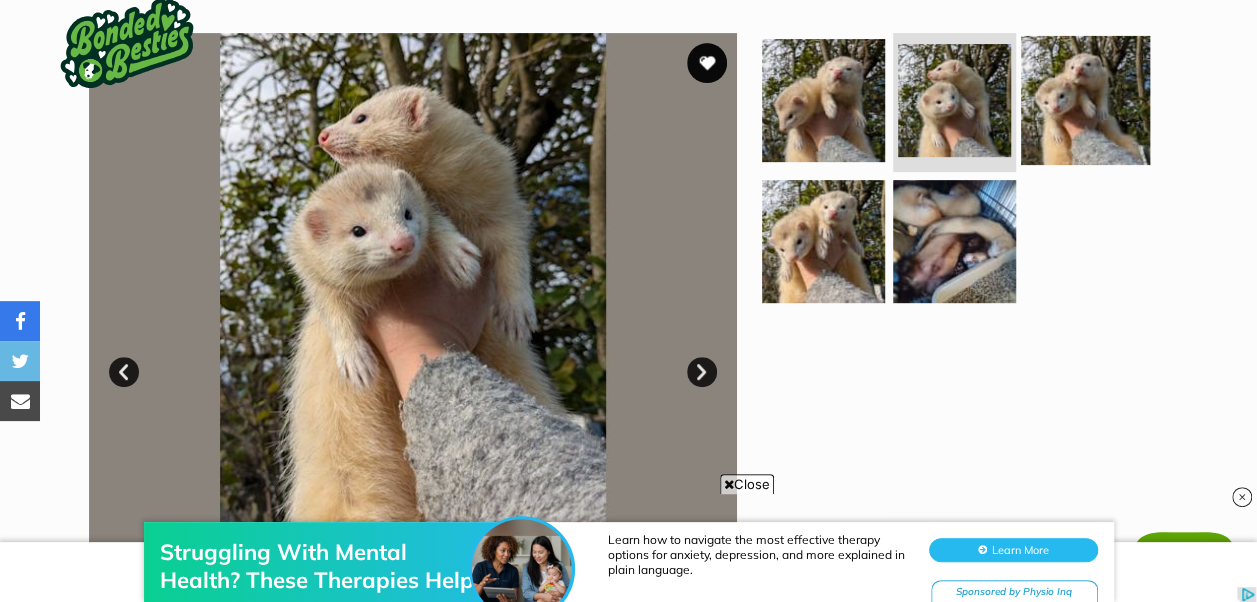 click at bounding box center [1085, 99] 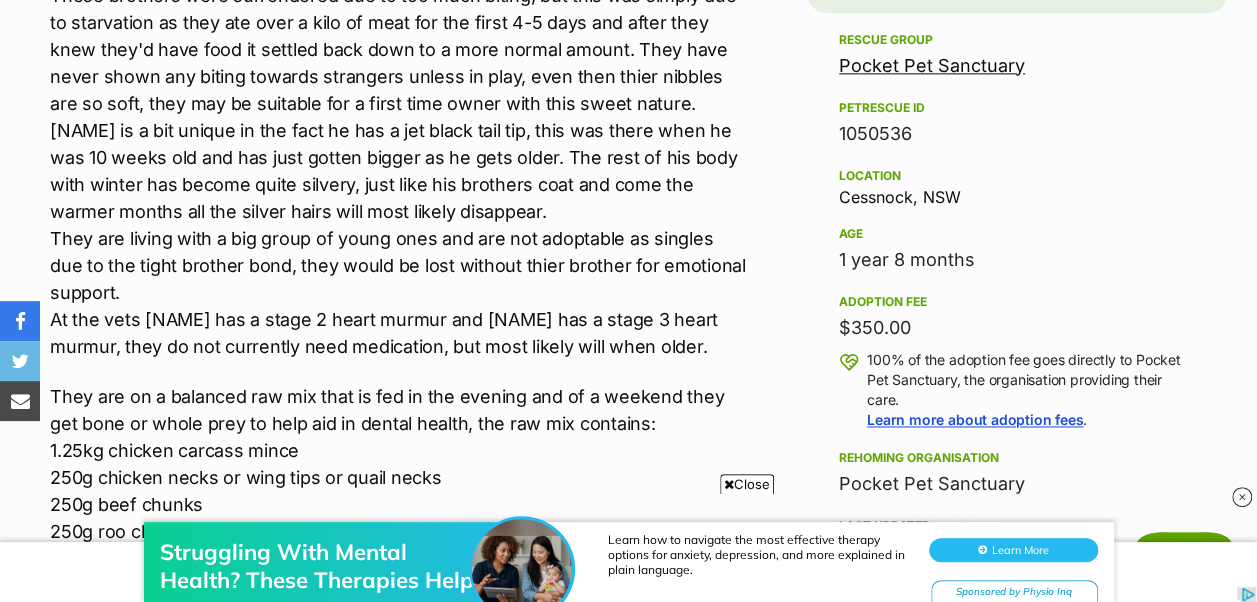 scroll, scrollTop: 1445, scrollLeft: 0, axis: vertical 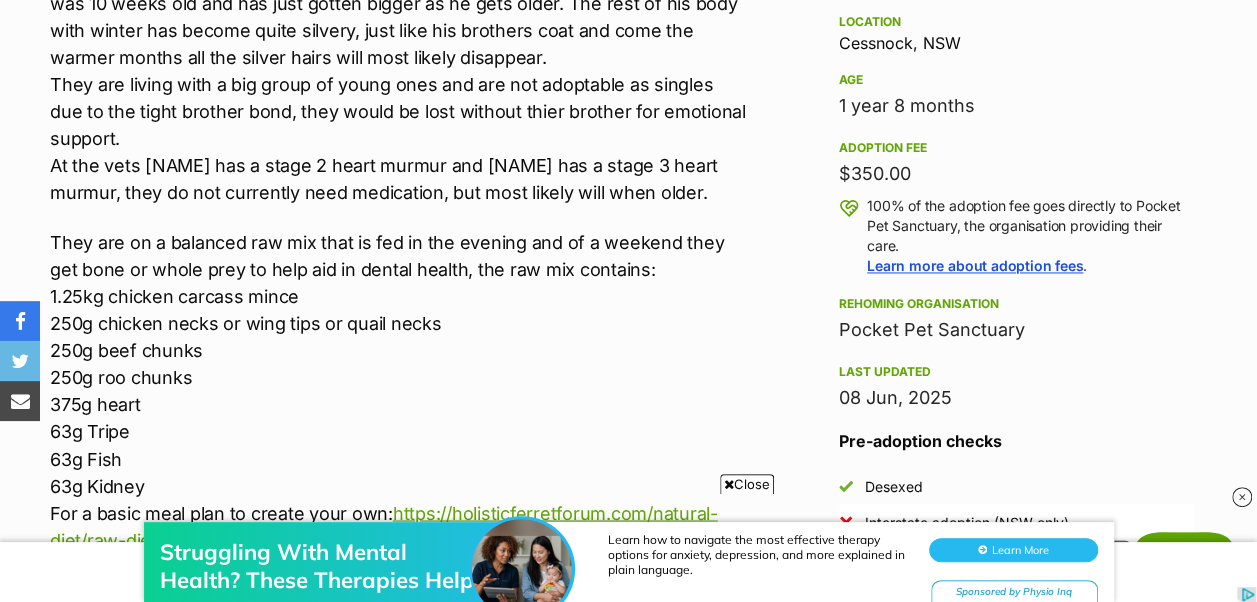 drag, startPoint x: 934, startPoint y: 176, endPoint x: 797, endPoint y: 172, distance: 137.05838 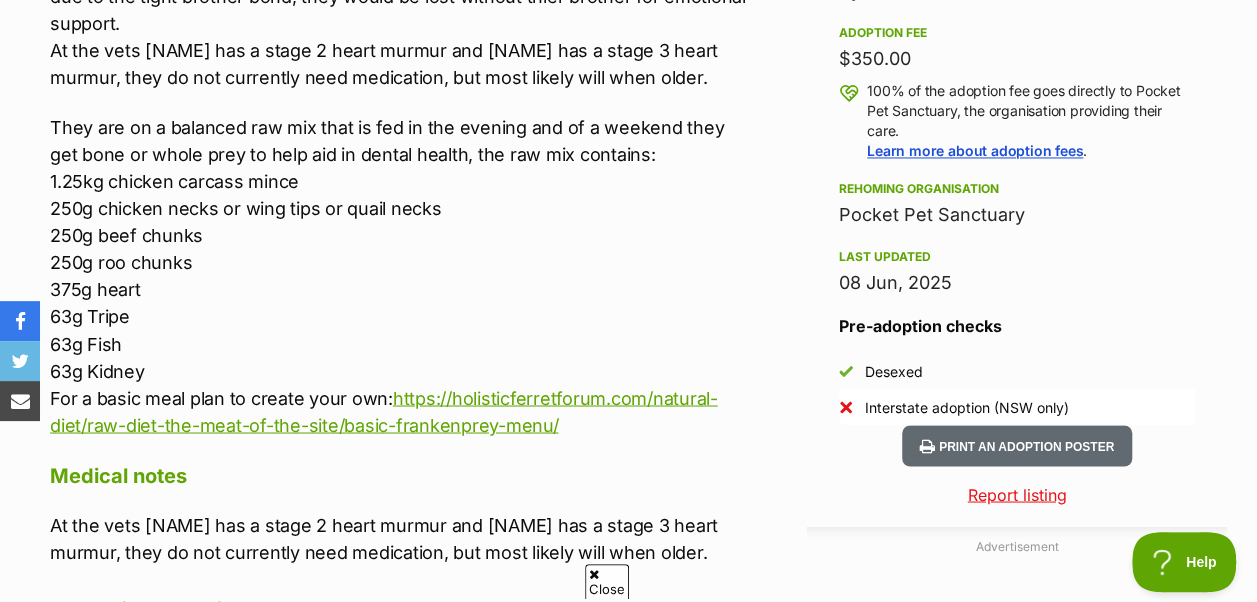 scroll, scrollTop: 1562, scrollLeft: 0, axis: vertical 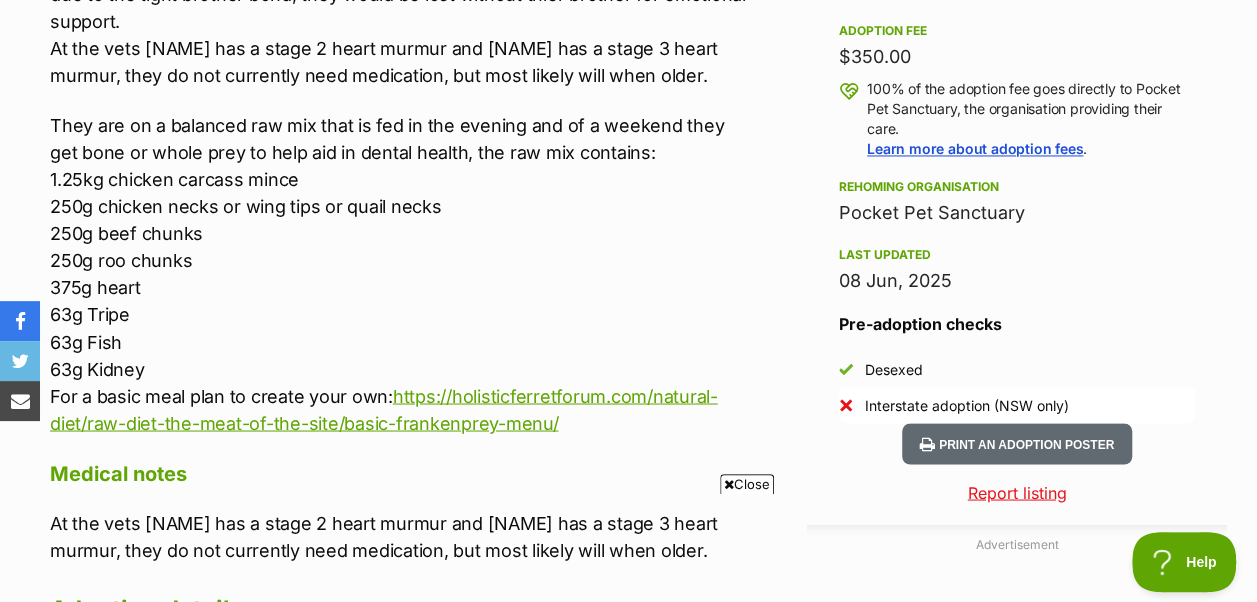 drag, startPoint x: 844, startPoint y: 55, endPoint x: 1040, endPoint y: 70, distance: 196.57314 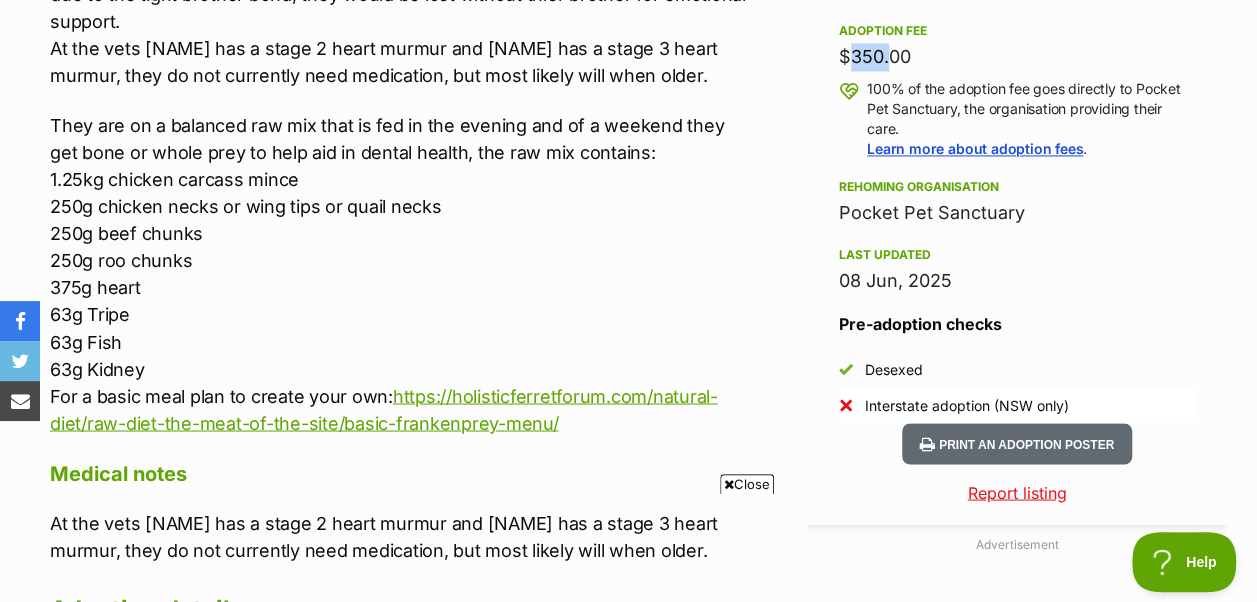 drag, startPoint x: 882, startPoint y: 57, endPoint x: 826, endPoint y: 52, distance: 56.22277 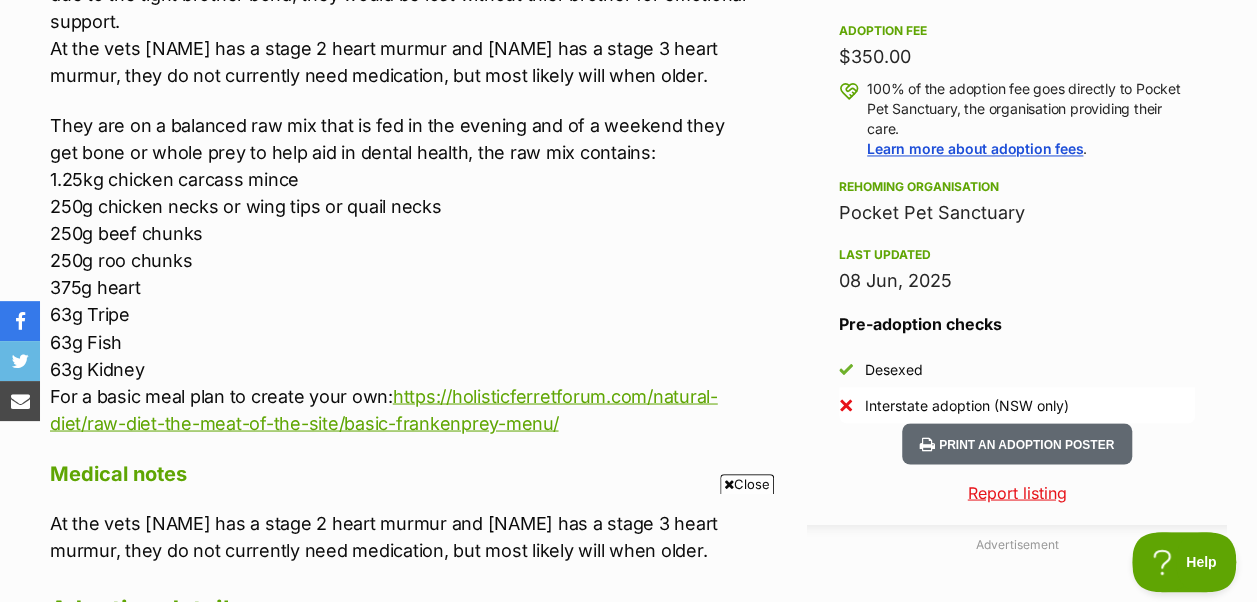 drag, startPoint x: 826, startPoint y: 52, endPoint x: 894, endPoint y: 55, distance: 68.06615 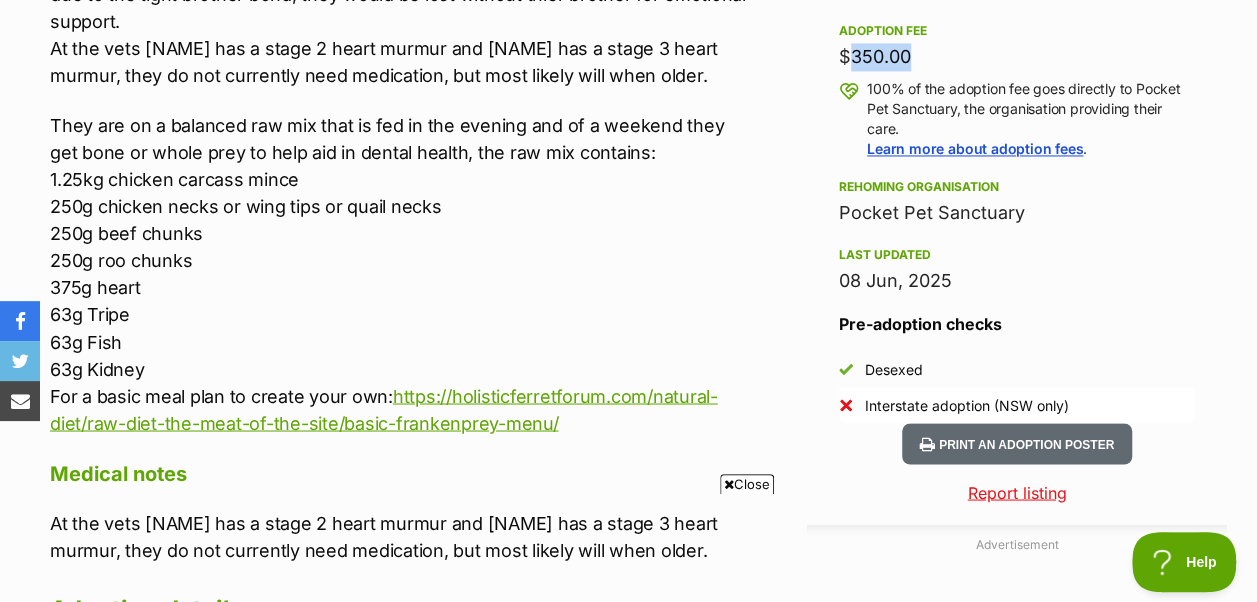 drag, startPoint x: 902, startPoint y: 58, endPoint x: 823, endPoint y: 62, distance: 79.101204 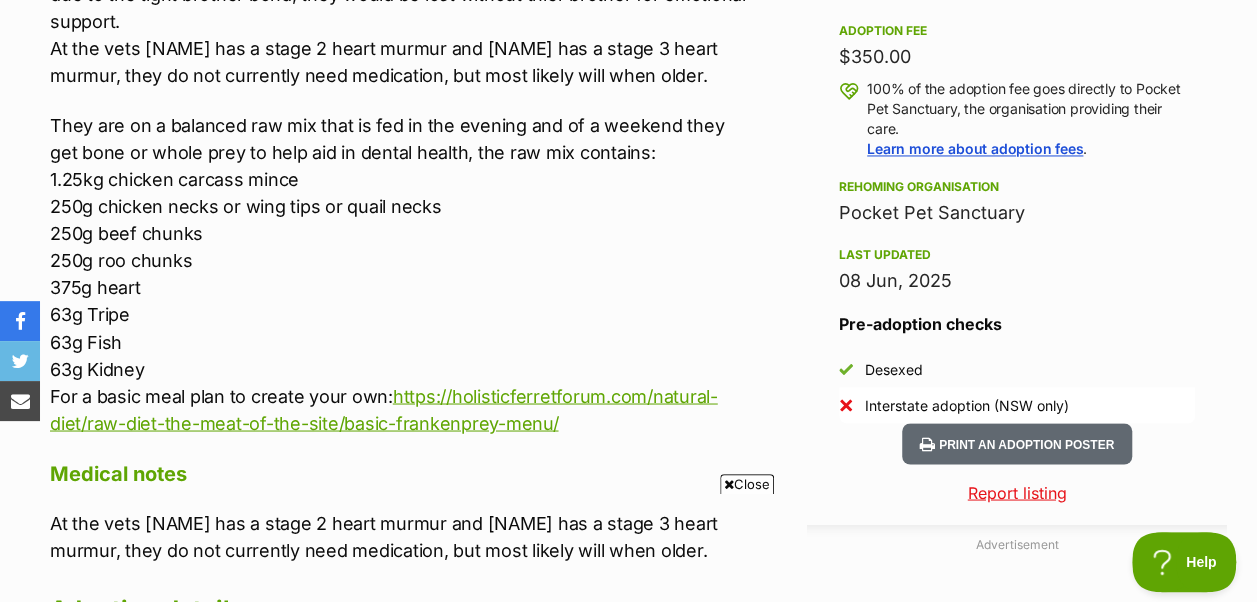 drag, startPoint x: 823, startPoint y: 62, endPoint x: 1017, endPoint y: 51, distance: 194.3116 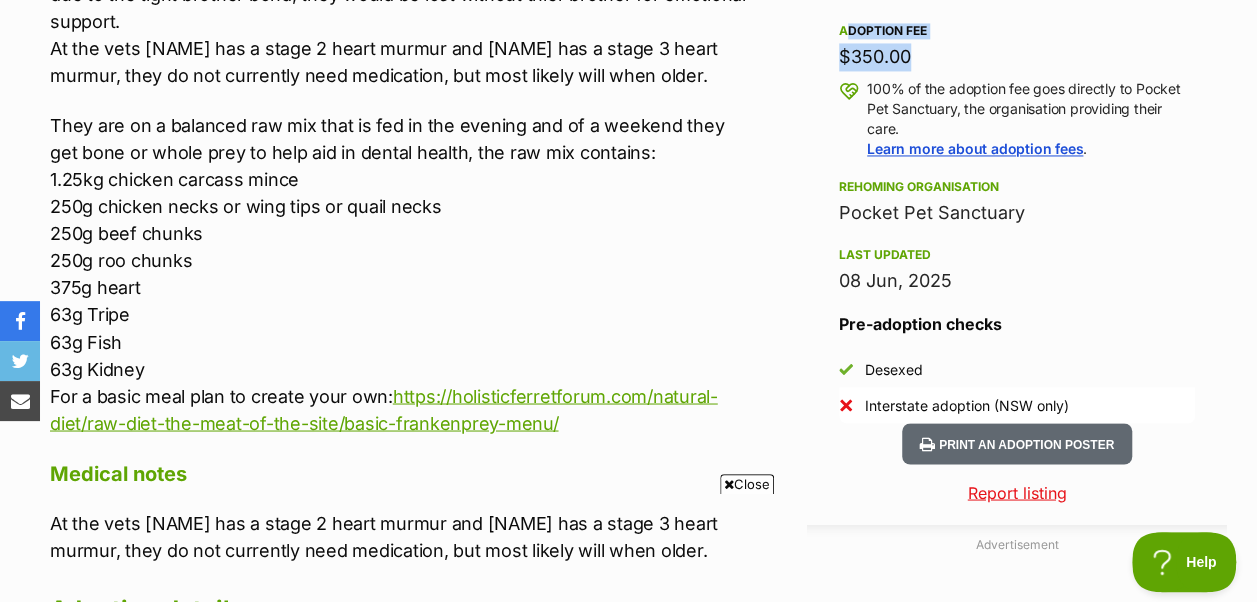 drag, startPoint x: 1017, startPoint y: 51, endPoint x: 772, endPoint y: 17, distance: 247.34793 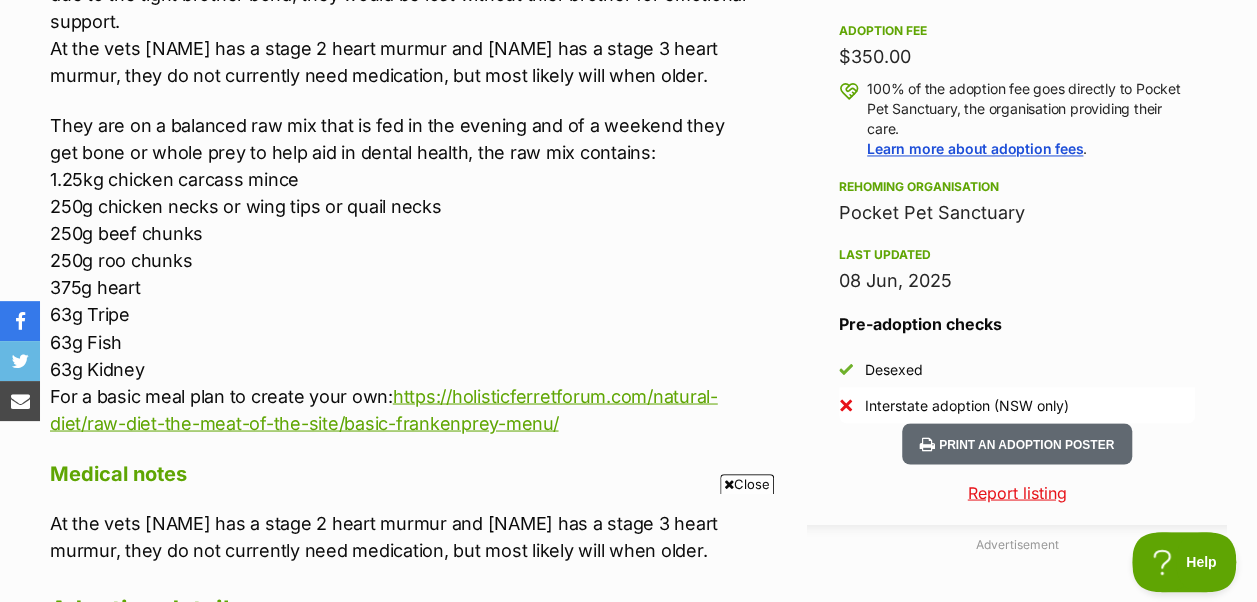 drag, startPoint x: 932, startPoint y: 43, endPoint x: 936, endPoint y: 96, distance: 53.15073 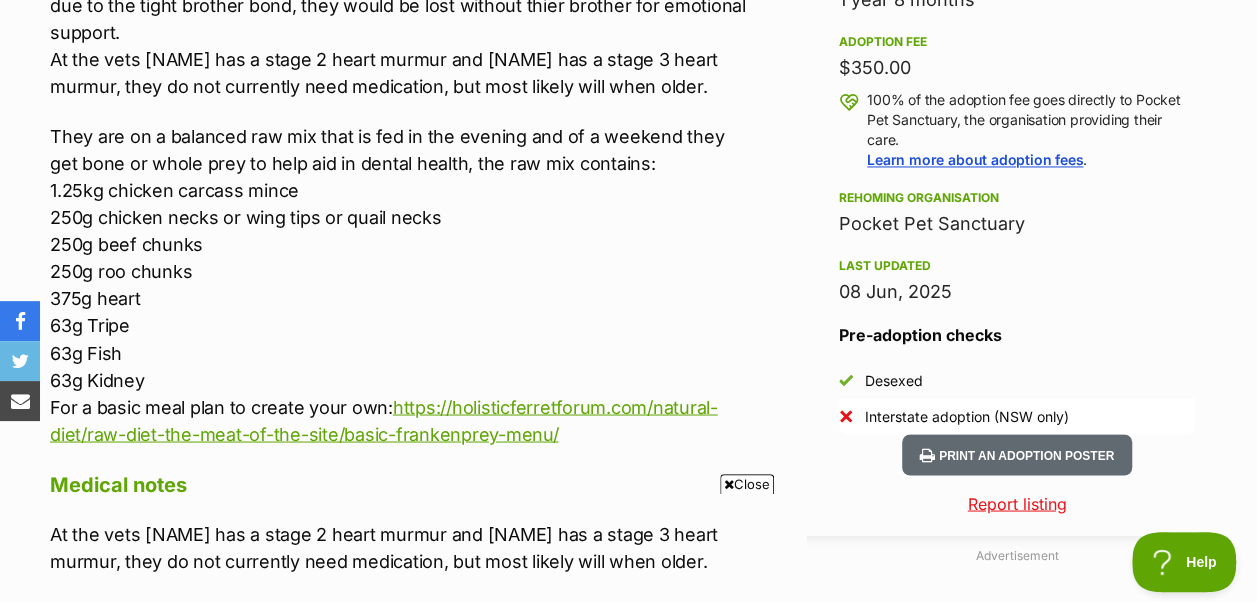 scroll, scrollTop: 1552, scrollLeft: 0, axis: vertical 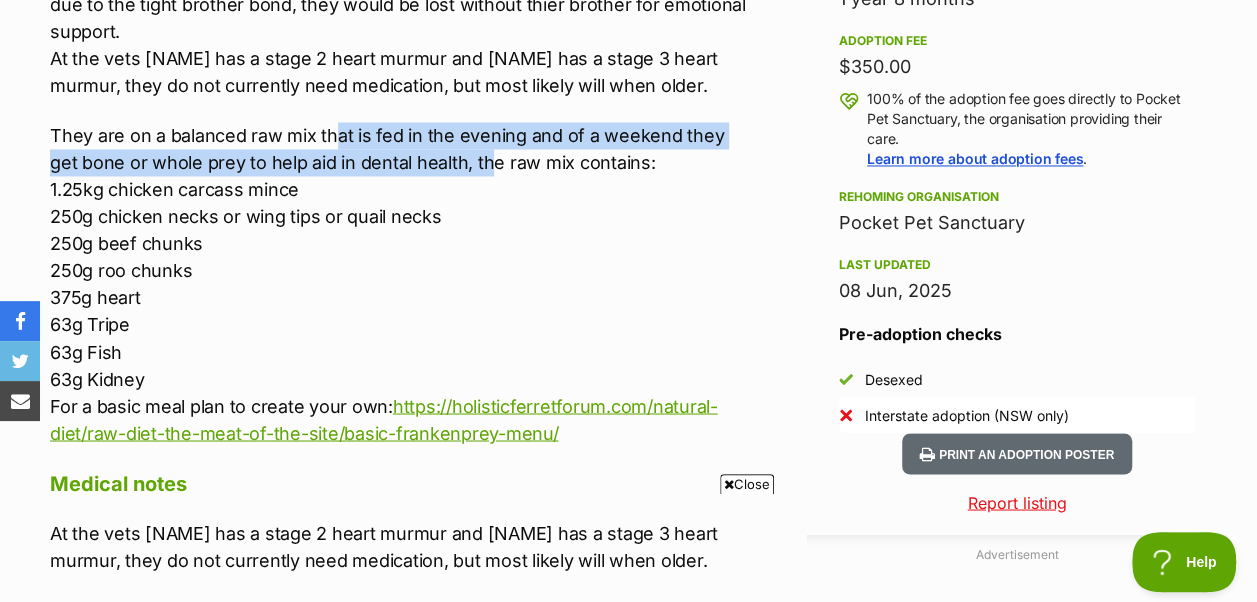 drag, startPoint x: 332, startPoint y: 144, endPoint x: 462, endPoint y: 165, distance: 131.68523 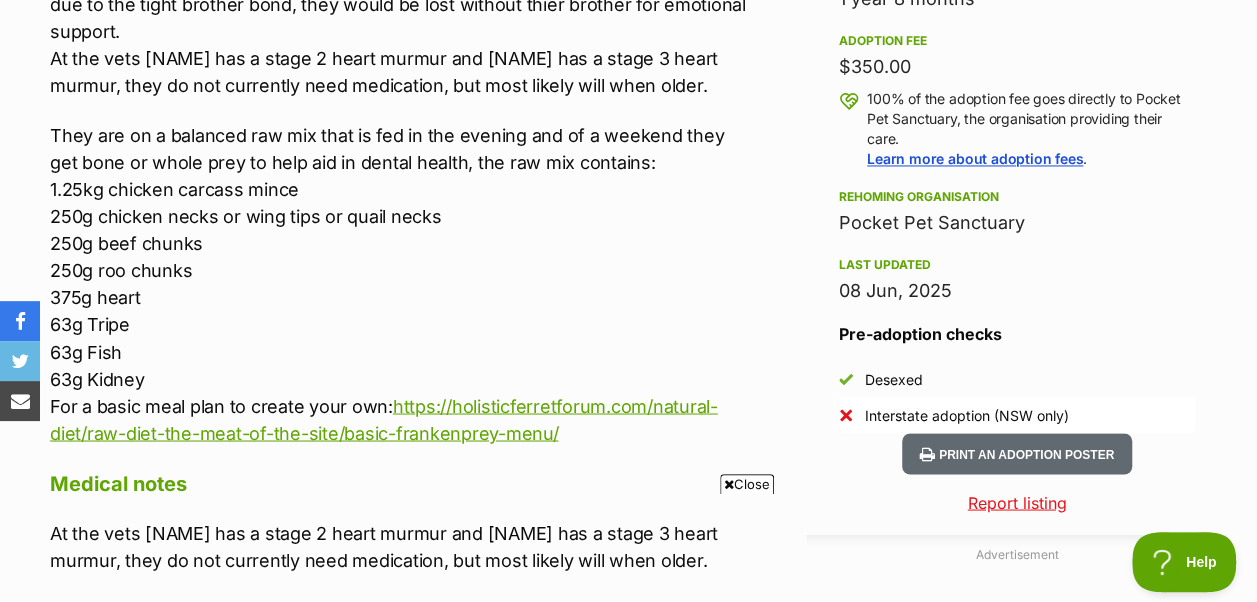 click on "They are on a balanced raw mix that is fed in the evening and of a weekend they get bone or whole prey to help aid in dental health, the raw mix contains:
1.25kg chicken carcass mince
250g chicken necks or wing tips or quail necks
250g beef chunks
250g roo chunks
375g heart
63g Tripe
63g Fish
63g Kidney
For a basic meal plan to create your own:  https://holisticferretforum.com/natural-diet/raw-diet-the-meat-of-the-site/basic-frankenprey-menu/" at bounding box center [399, 284] 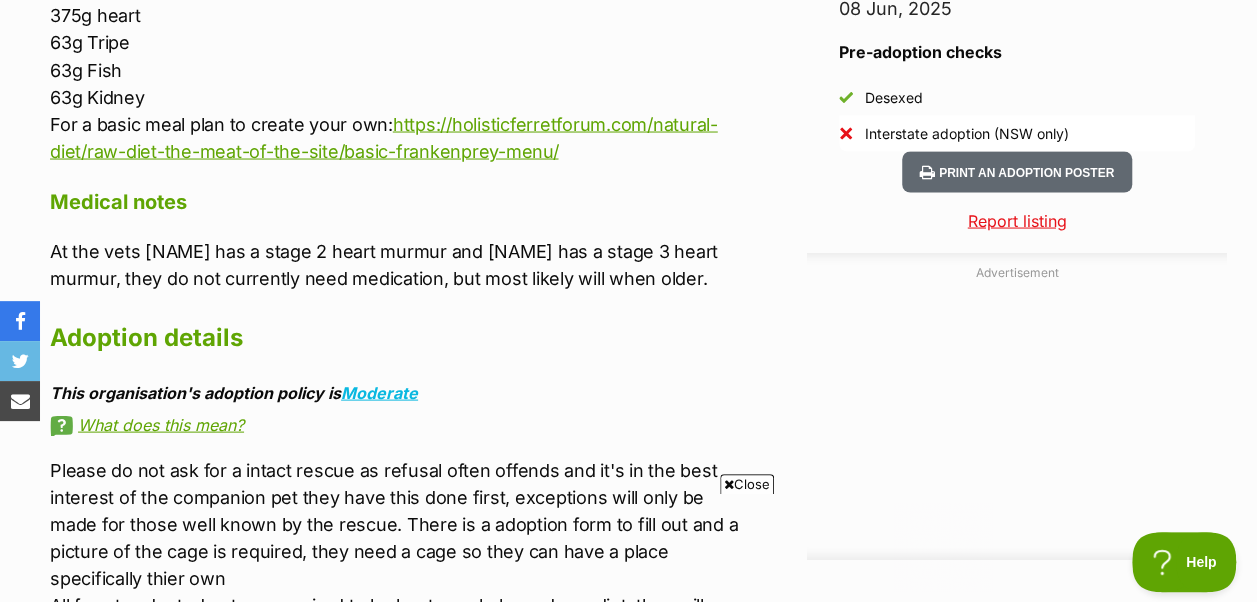 scroll, scrollTop: 0, scrollLeft: 0, axis: both 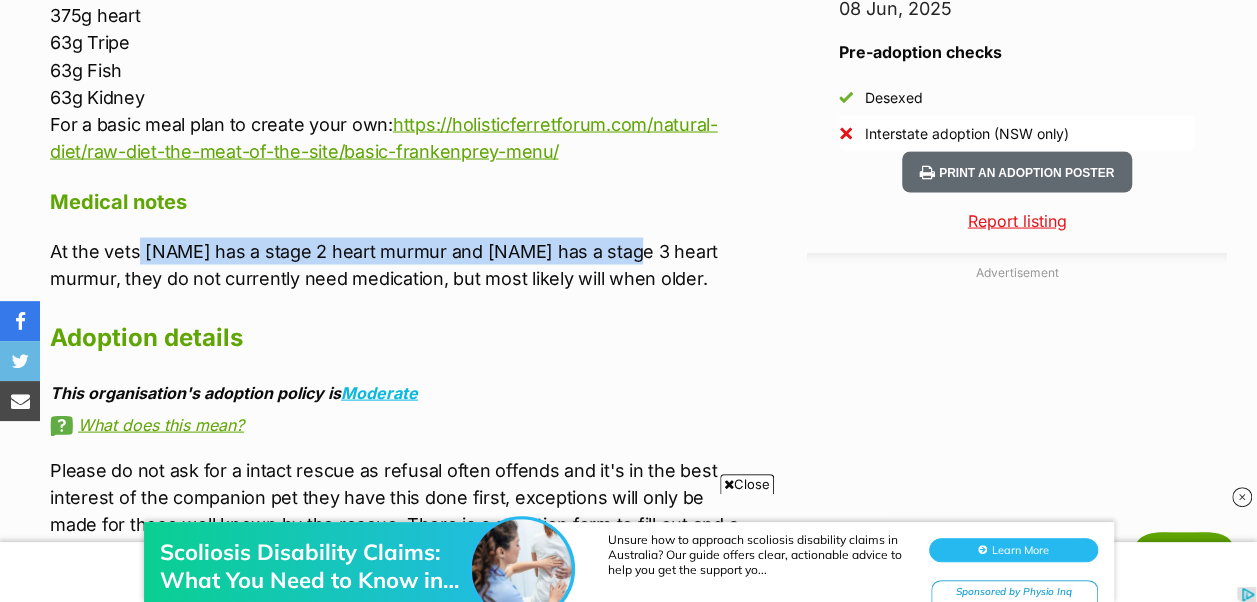 drag, startPoint x: 138, startPoint y: 248, endPoint x: 616, endPoint y: 248, distance: 478 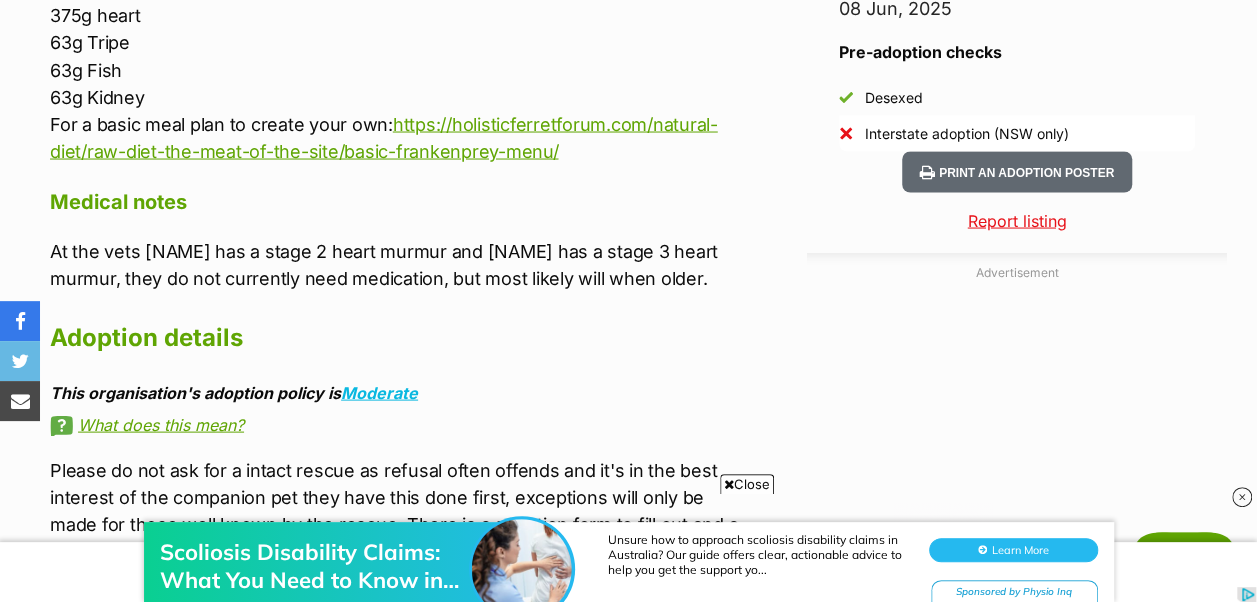 drag, startPoint x: 616, startPoint y: 248, endPoint x: 680, endPoint y: 262, distance: 65.51336 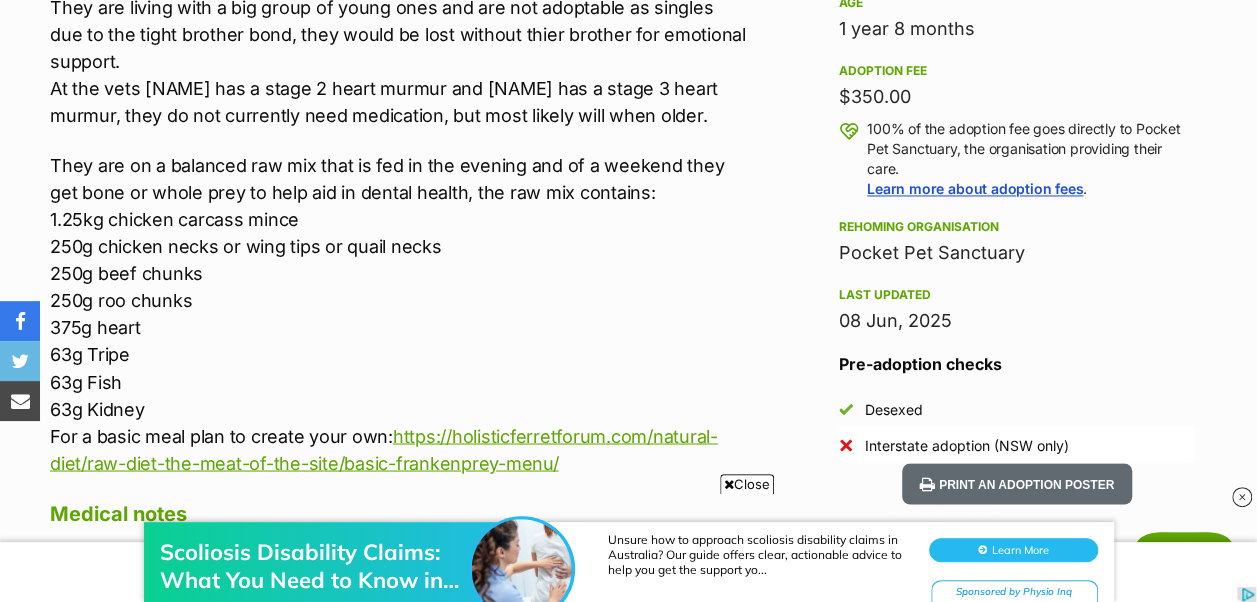scroll, scrollTop: 1256, scrollLeft: 0, axis: vertical 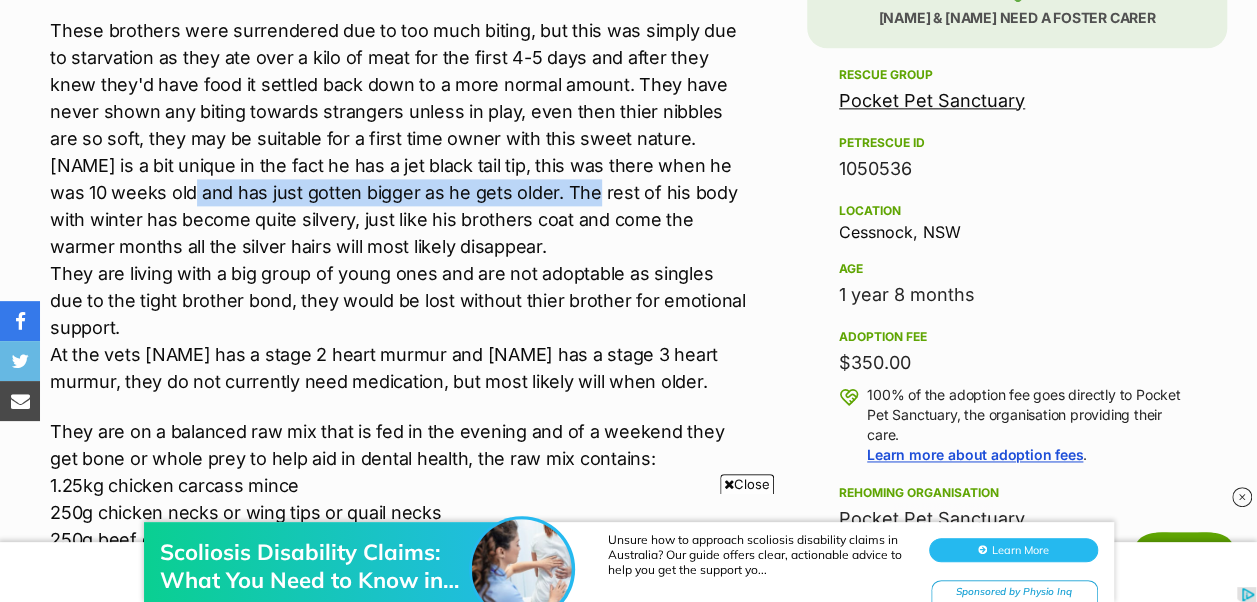 drag, startPoint x: 567, startPoint y: 197, endPoint x: 178, endPoint y: 179, distance: 389.41623 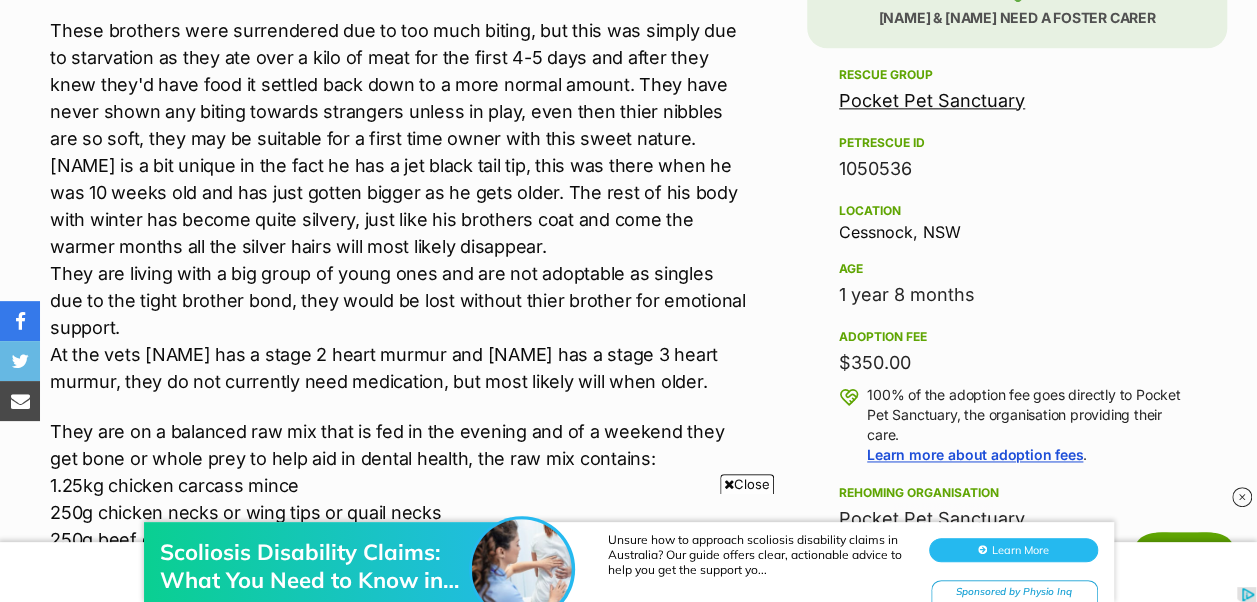 drag, startPoint x: 178, startPoint y: 179, endPoint x: 162, endPoint y: 218, distance: 42.154476 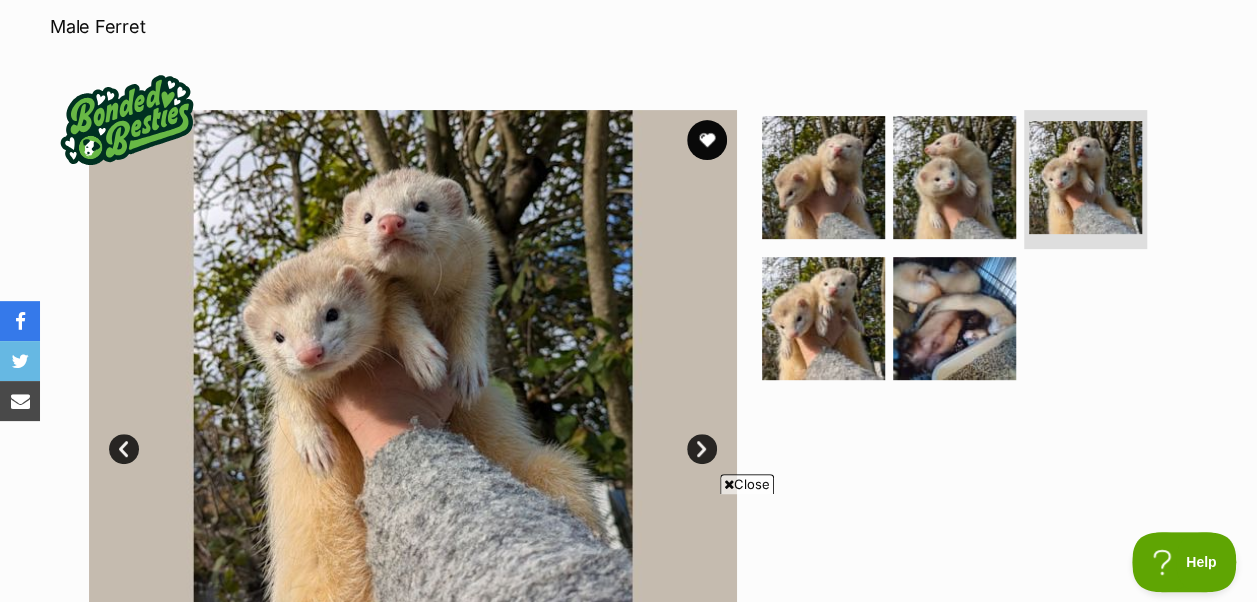 scroll, scrollTop: 305, scrollLeft: 0, axis: vertical 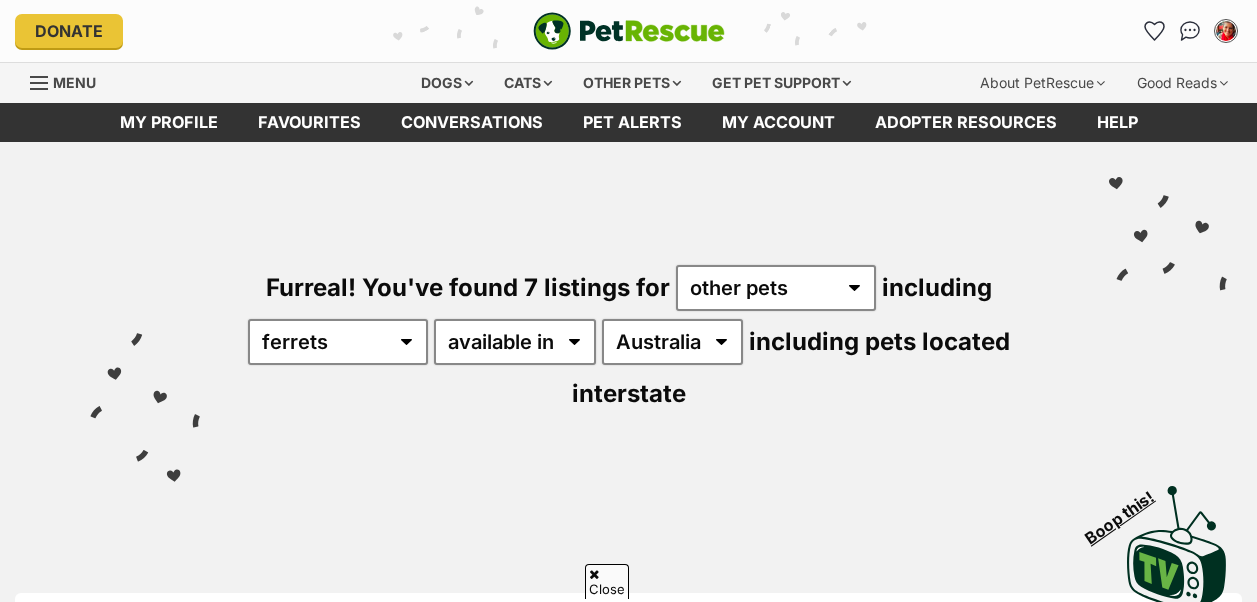 click at bounding box center [489, 1533] 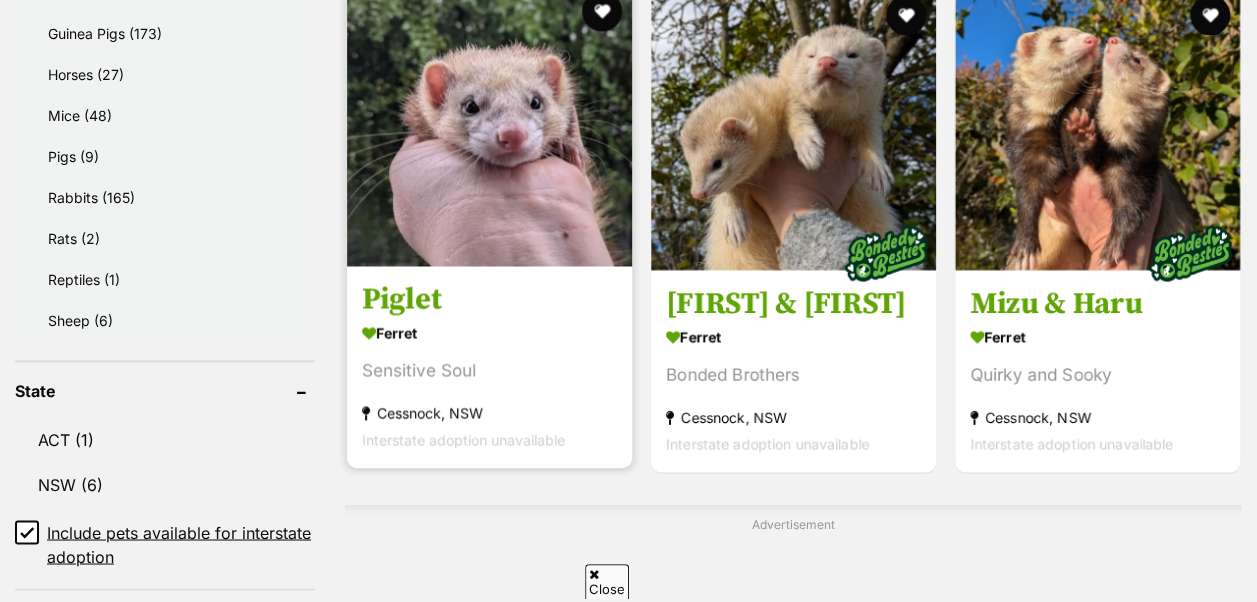 scroll, scrollTop: 1410, scrollLeft: 0, axis: vertical 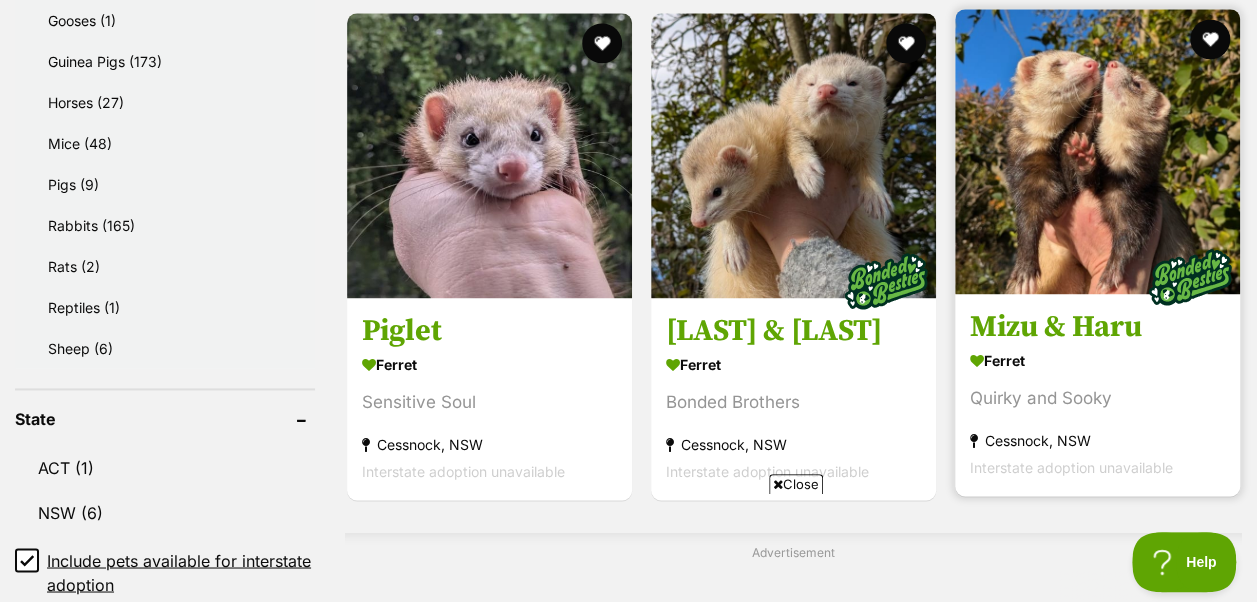 click on "Mizu & Haru" at bounding box center [1097, 327] 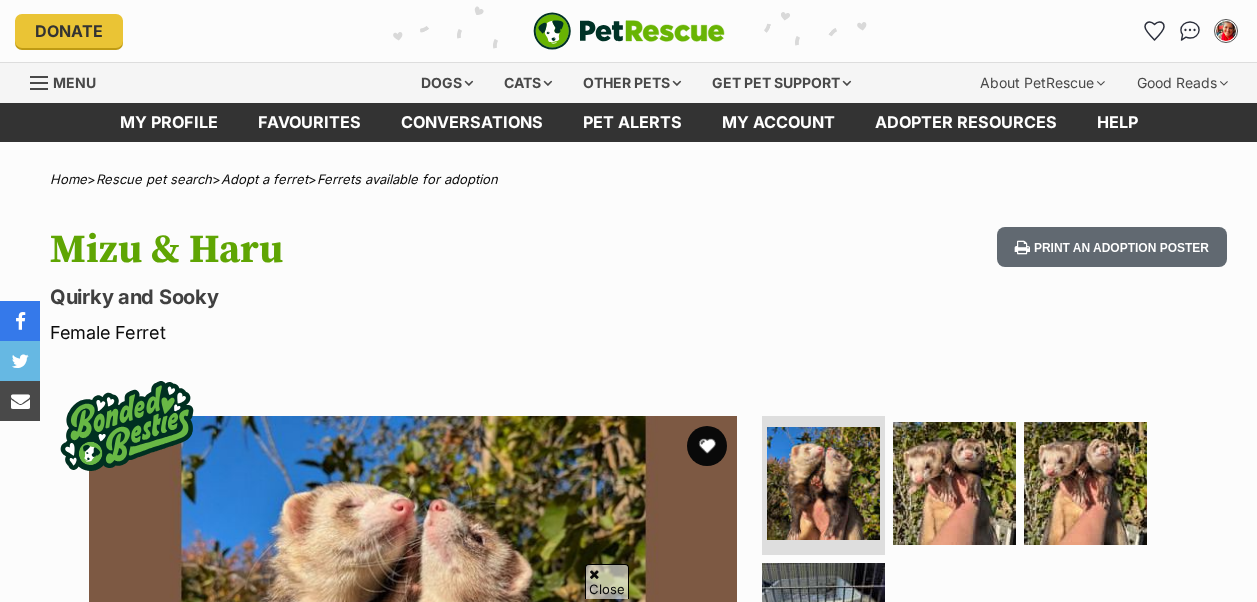 scroll, scrollTop: 156, scrollLeft: 0, axis: vertical 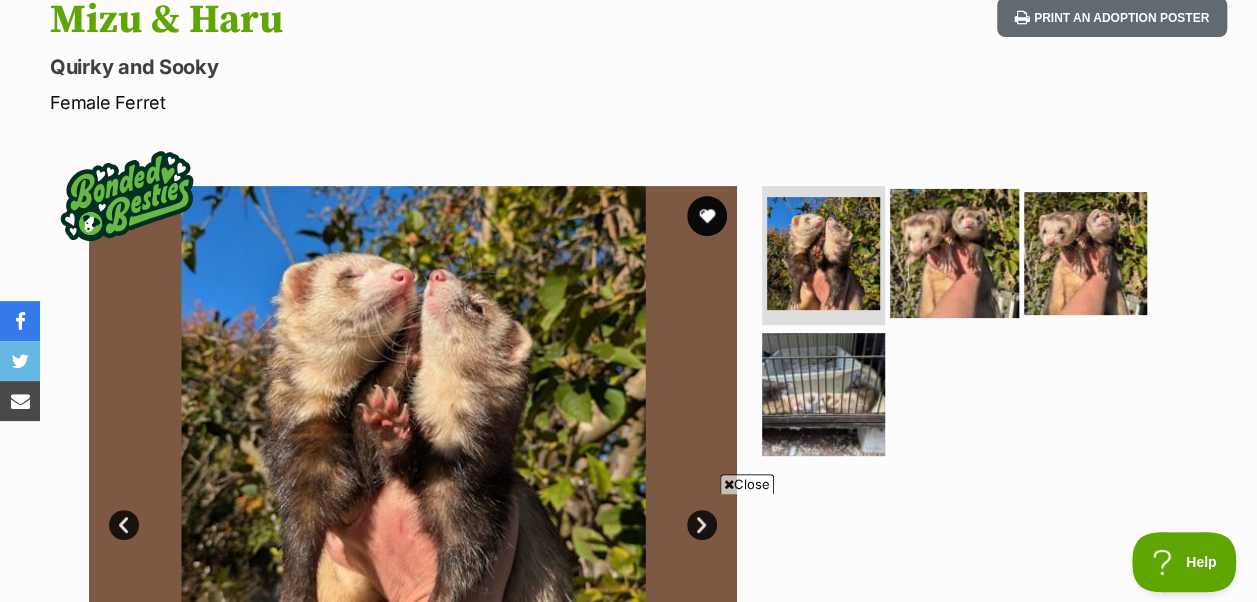click at bounding box center [954, 252] 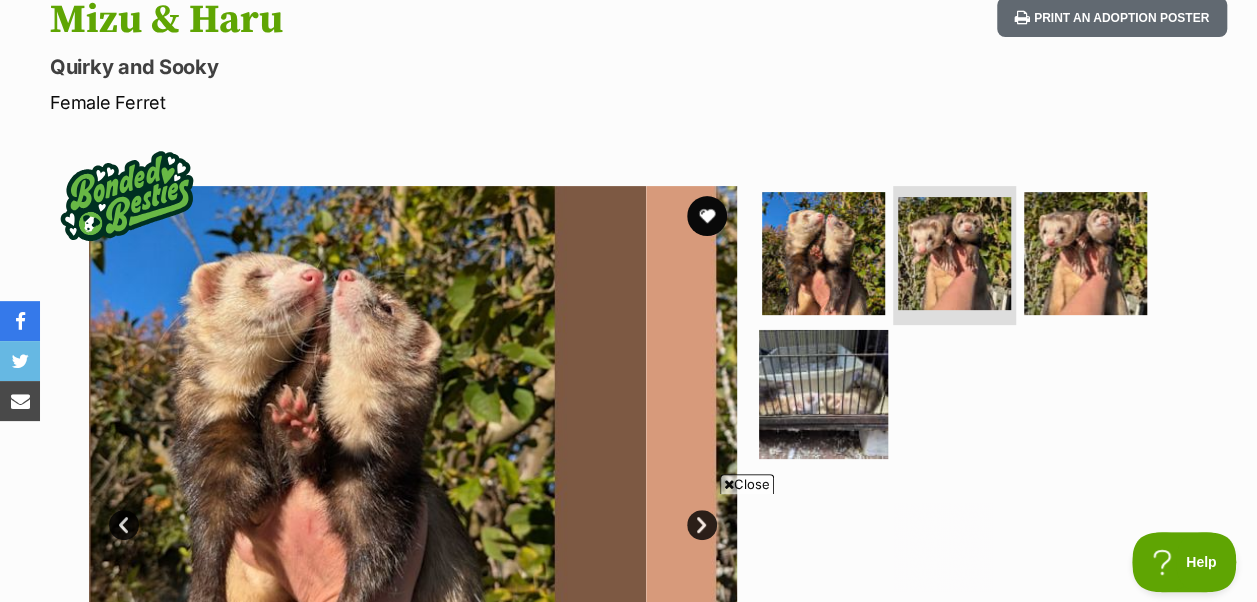 click at bounding box center [823, 394] 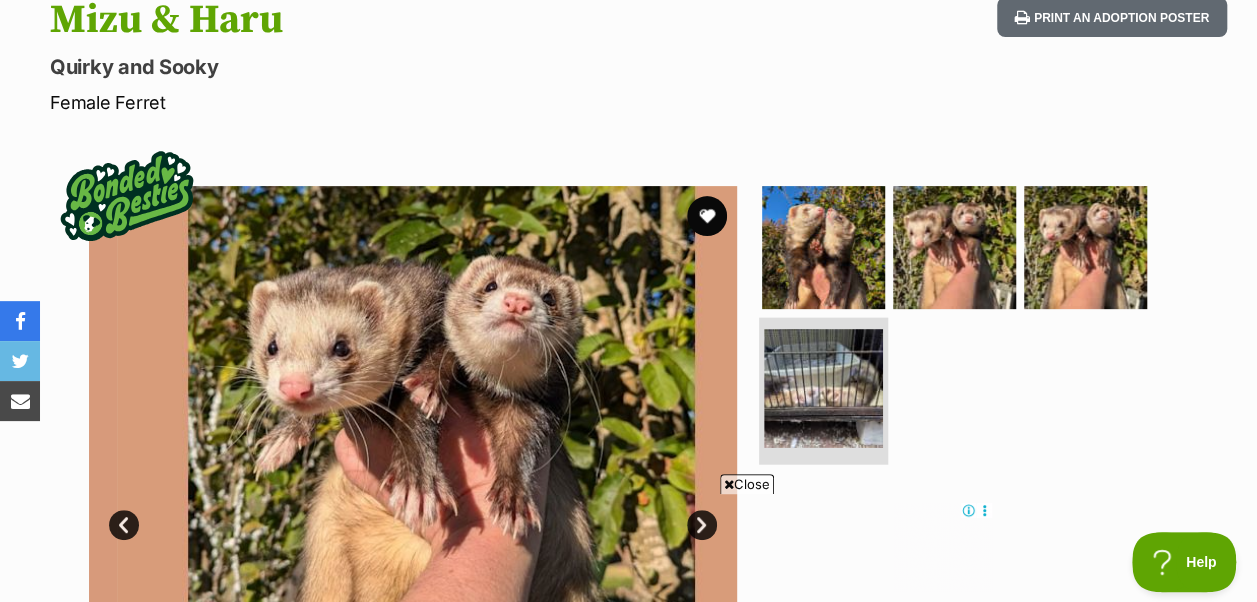 scroll, scrollTop: 0, scrollLeft: 0, axis: both 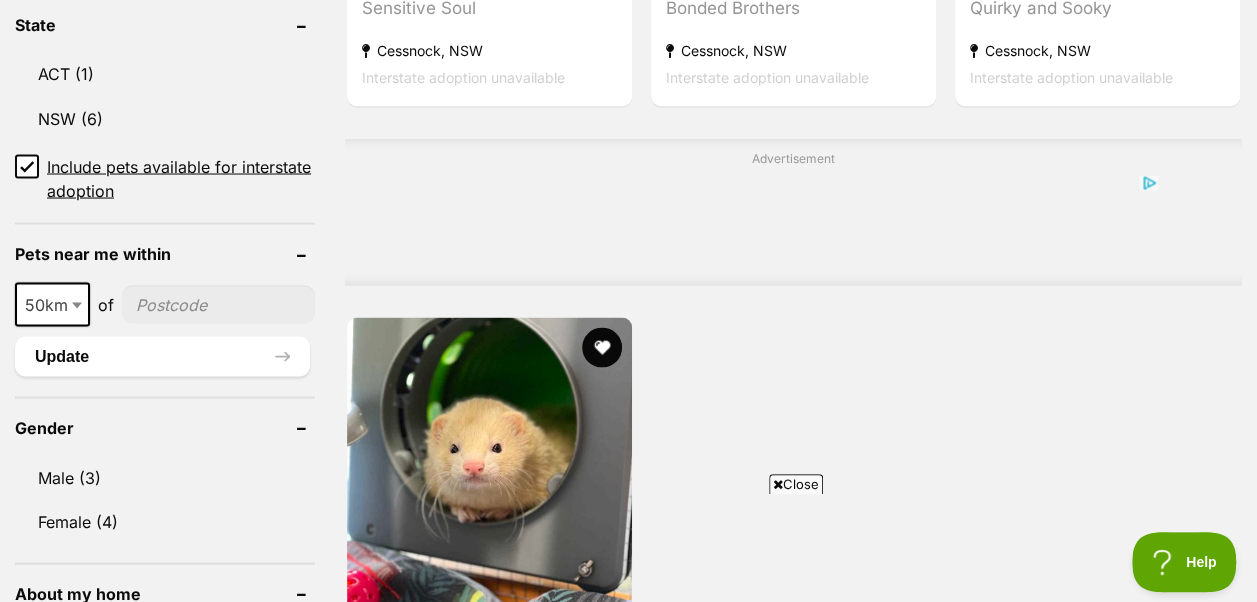 click on "Close" at bounding box center [796, 484] 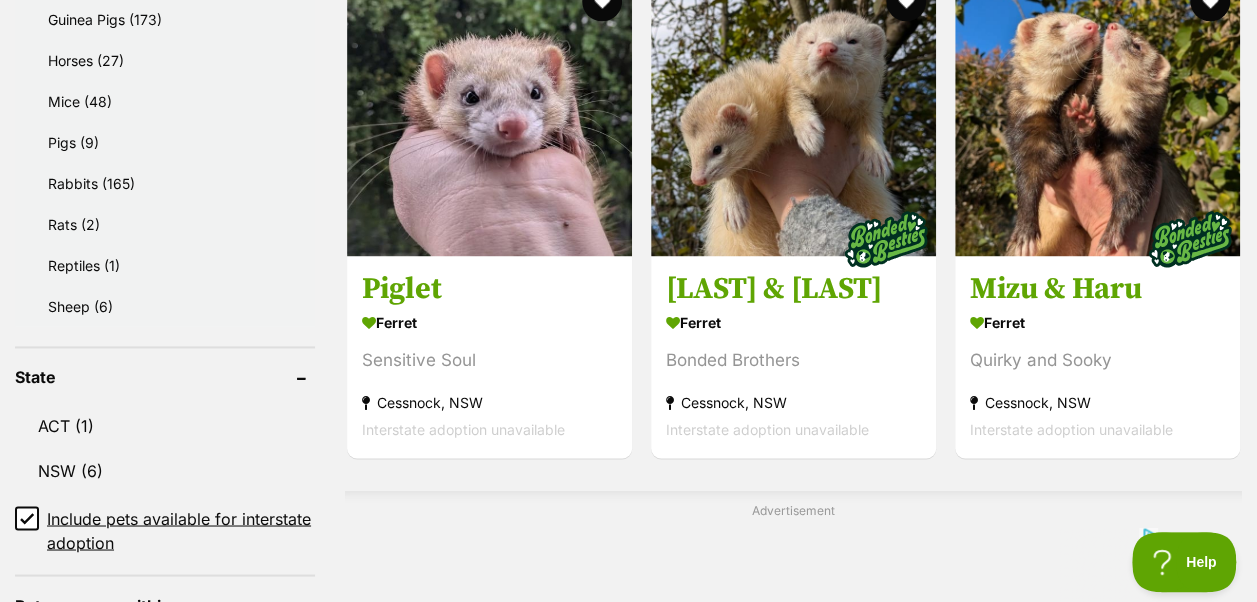 scroll, scrollTop: 1424, scrollLeft: 0, axis: vertical 